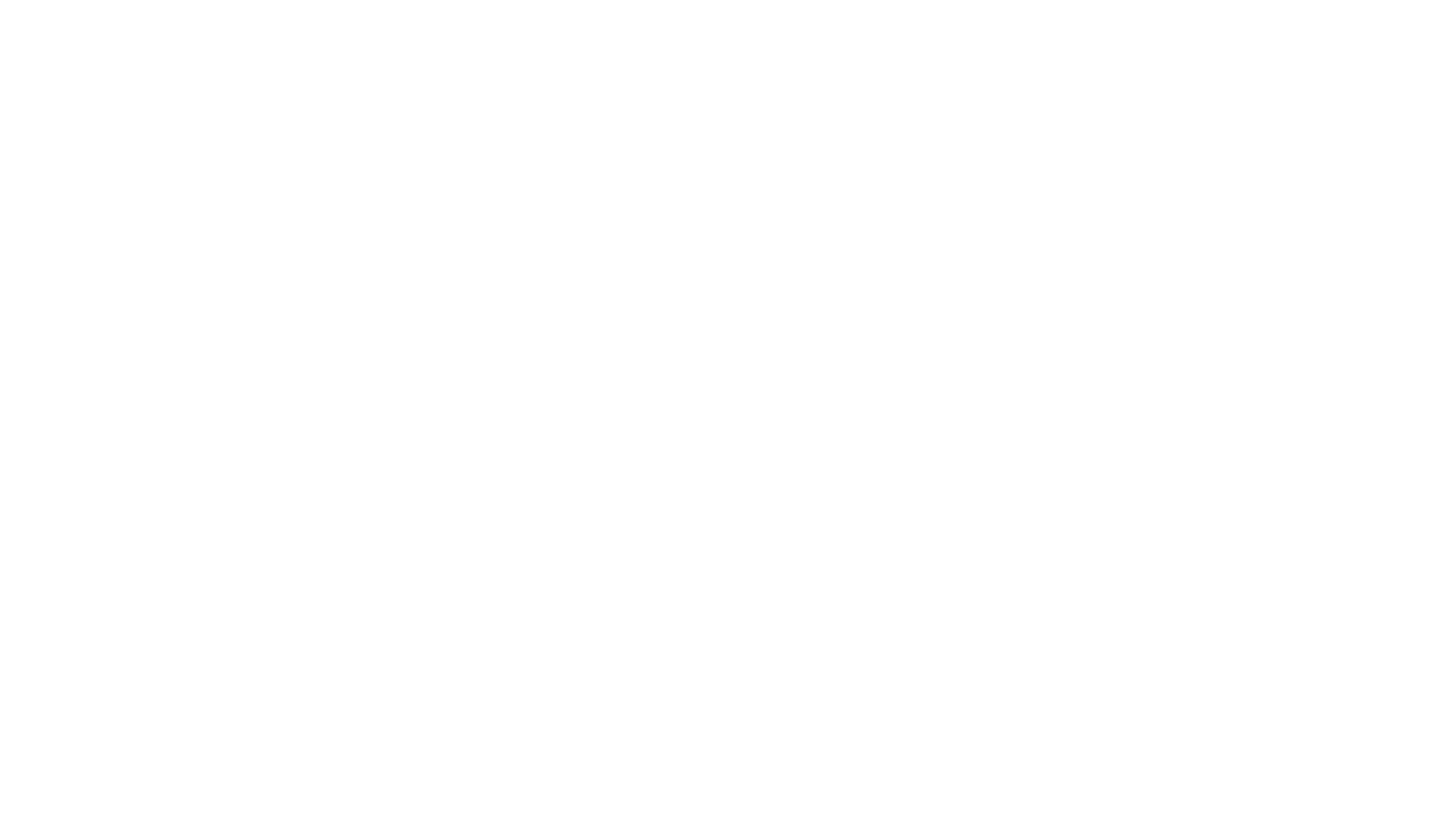 scroll, scrollTop: 0, scrollLeft: 0, axis: both 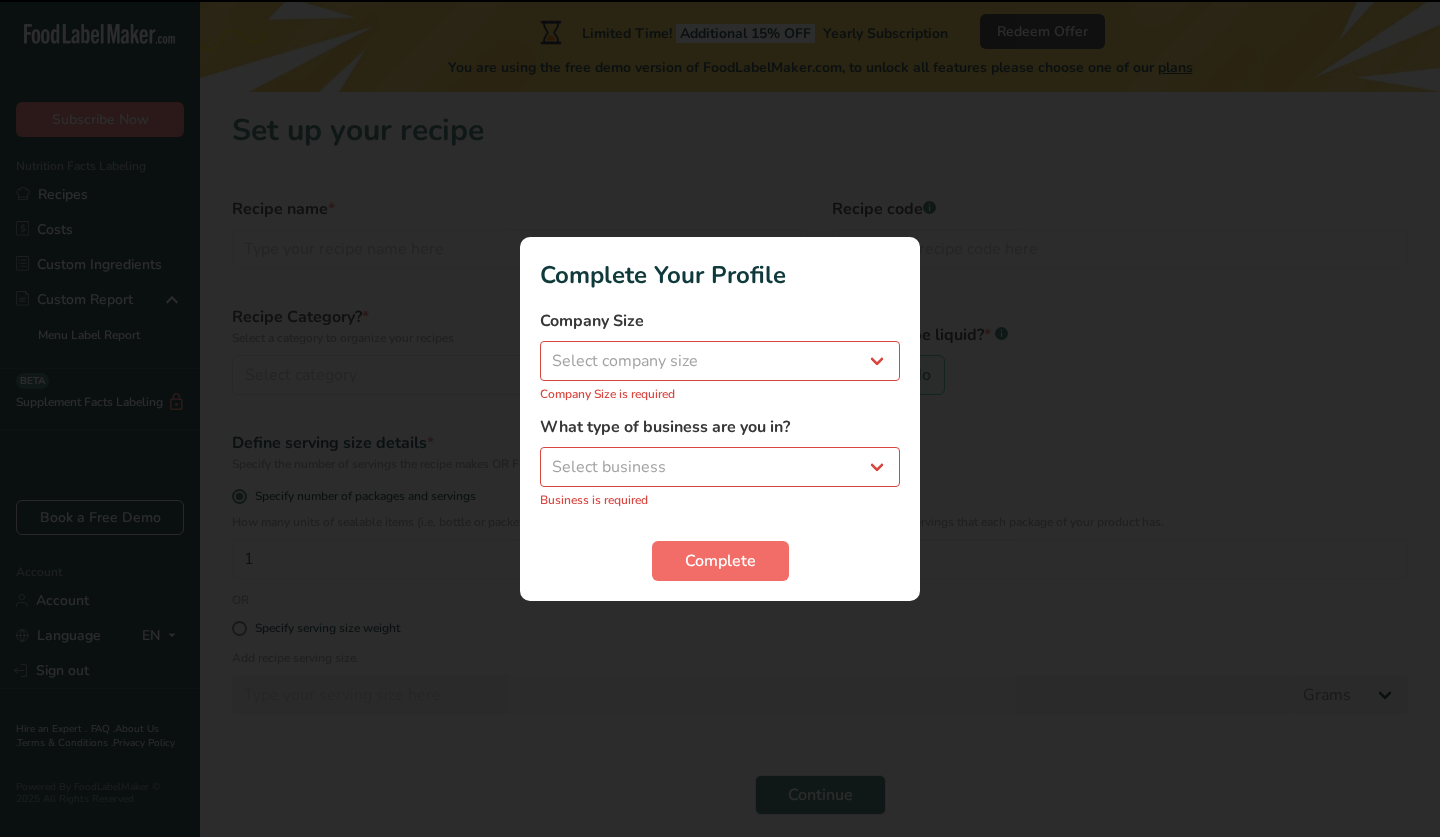 click on "Complete" at bounding box center [720, 561] 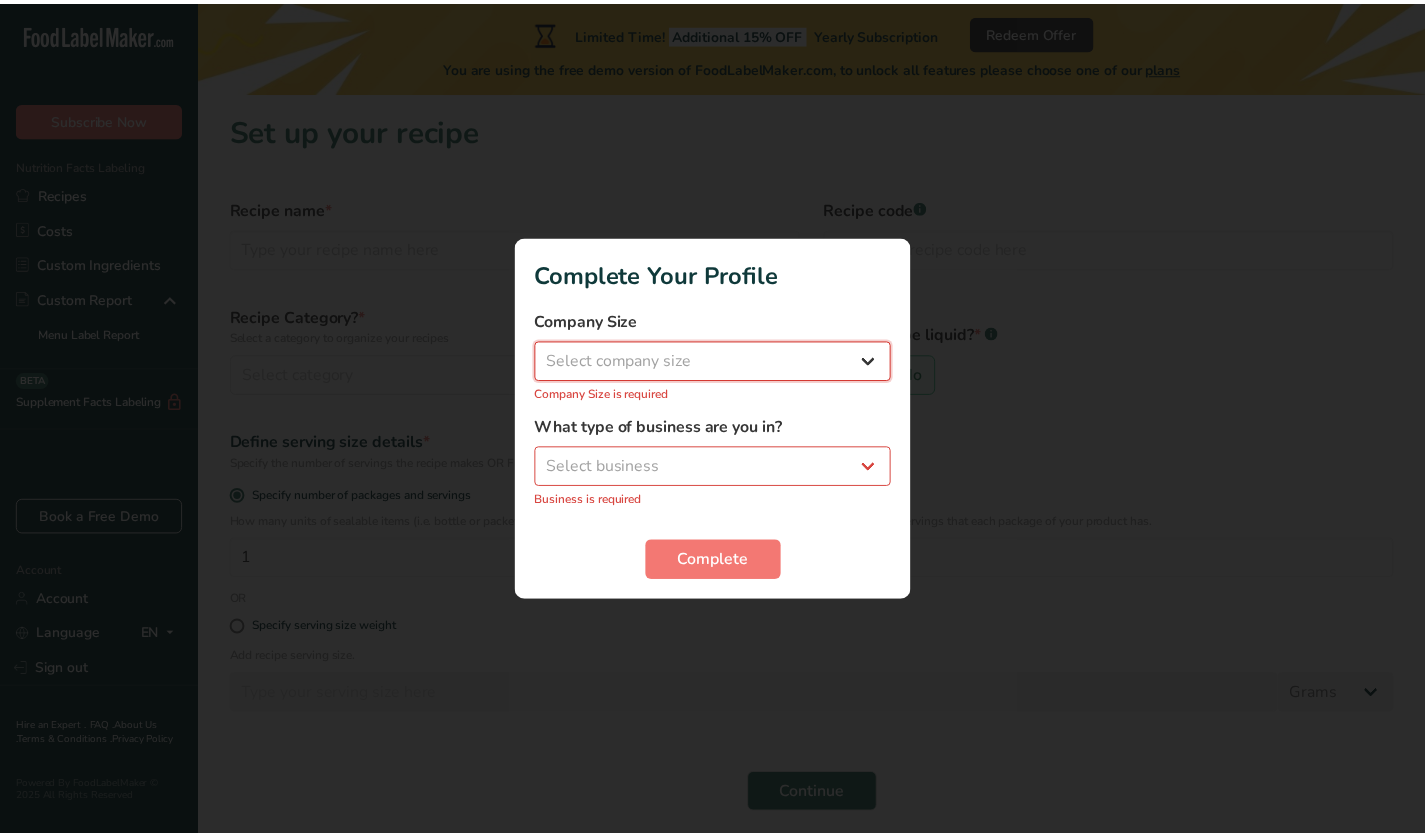 scroll, scrollTop: 0, scrollLeft: 0, axis: both 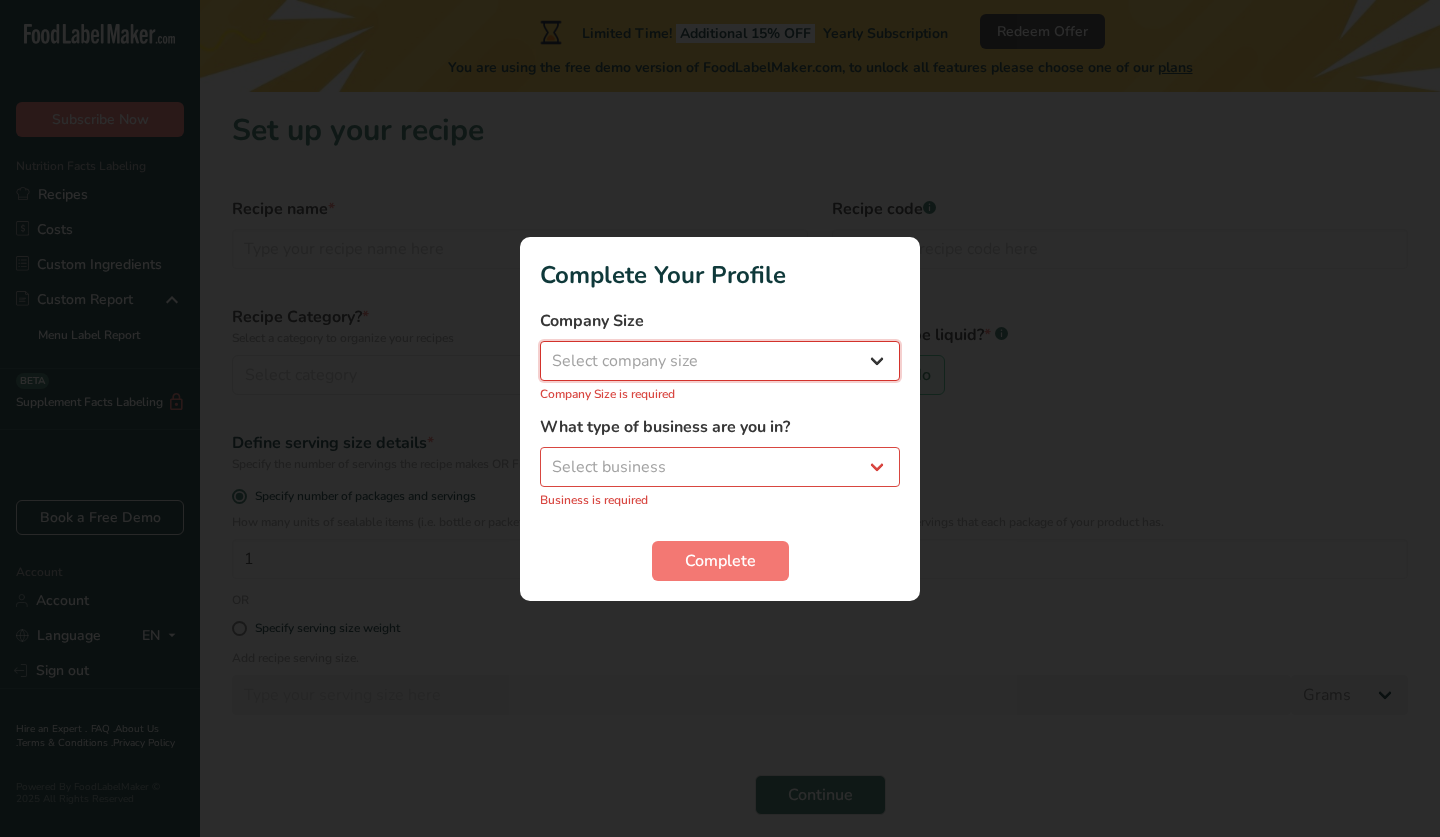 click on "Select company size
Fewer than 10 Employees
10 to 50 Employees
51 to 500 Employees
Over 500 Employees" at bounding box center (720, 361) 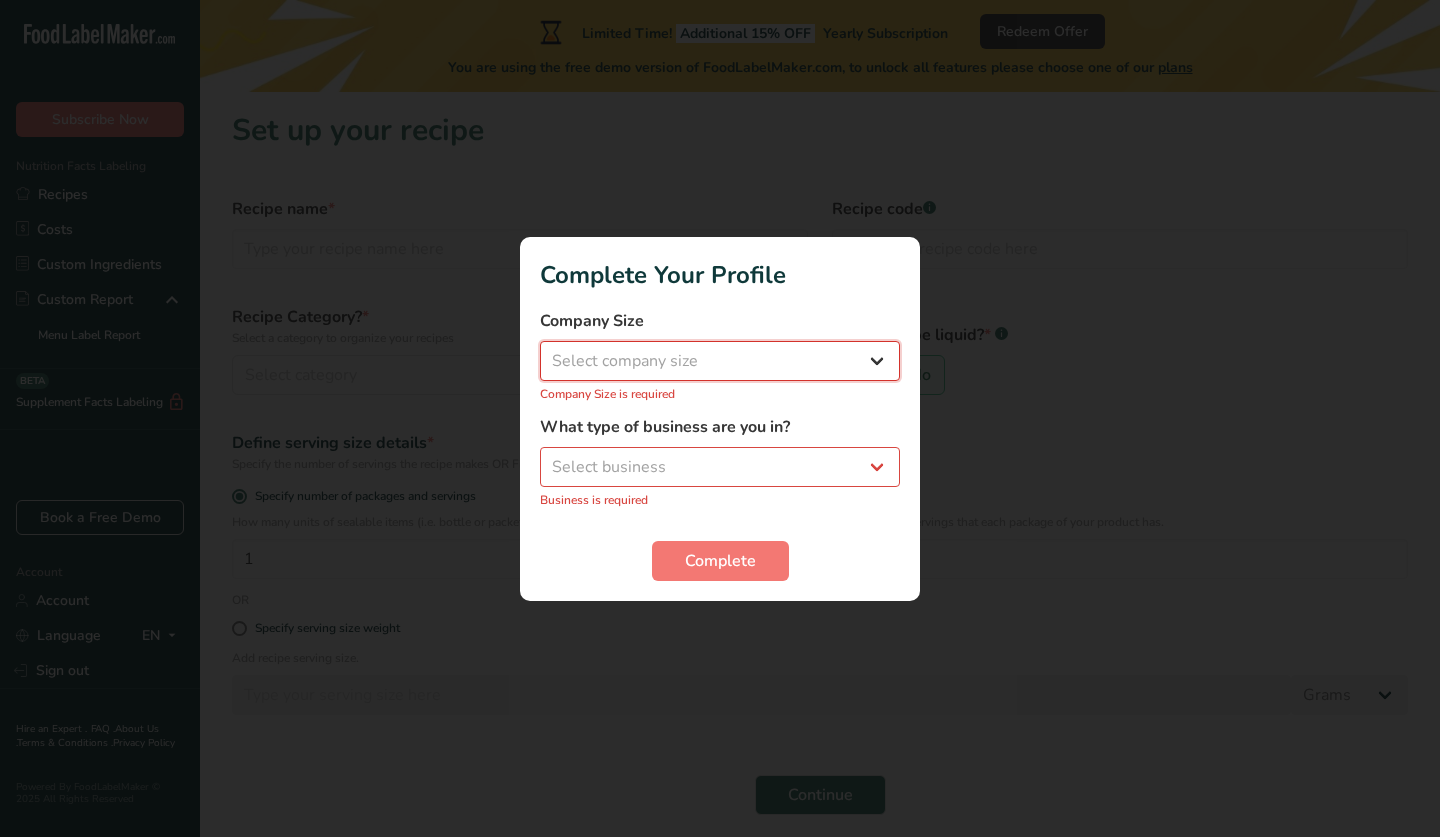 select on "1" 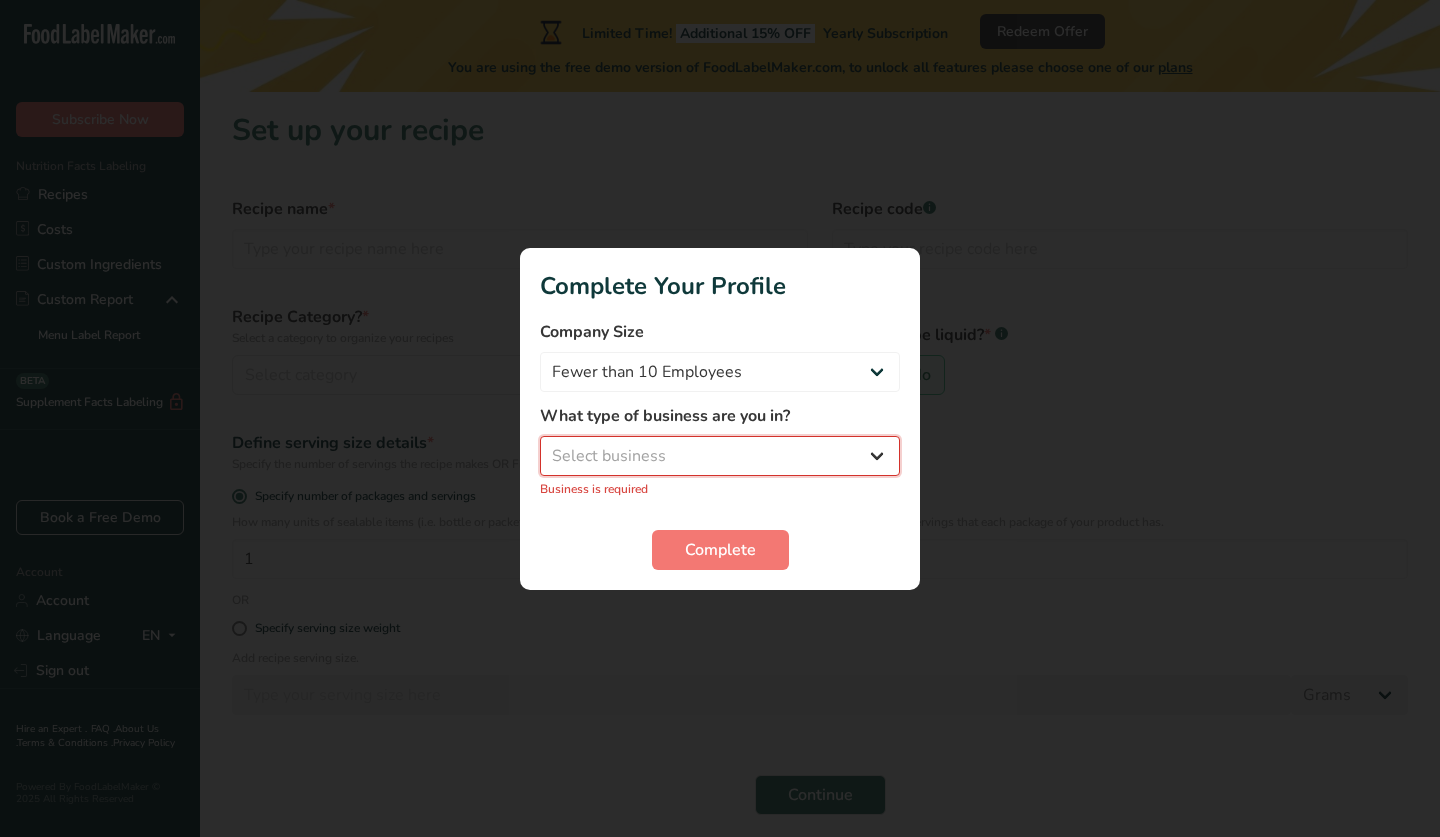 select on "8" 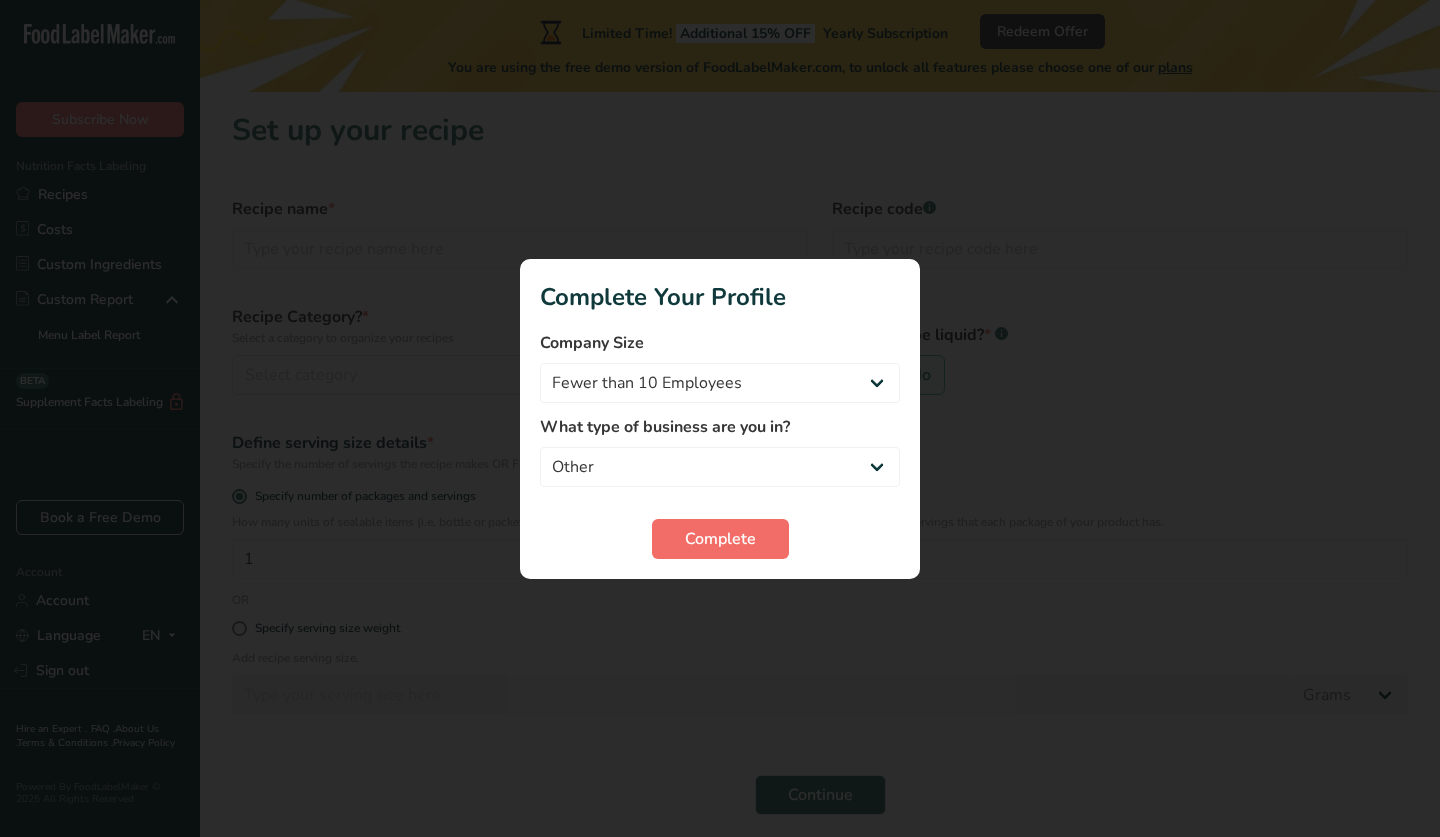 click on "Complete" at bounding box center [720, 539] 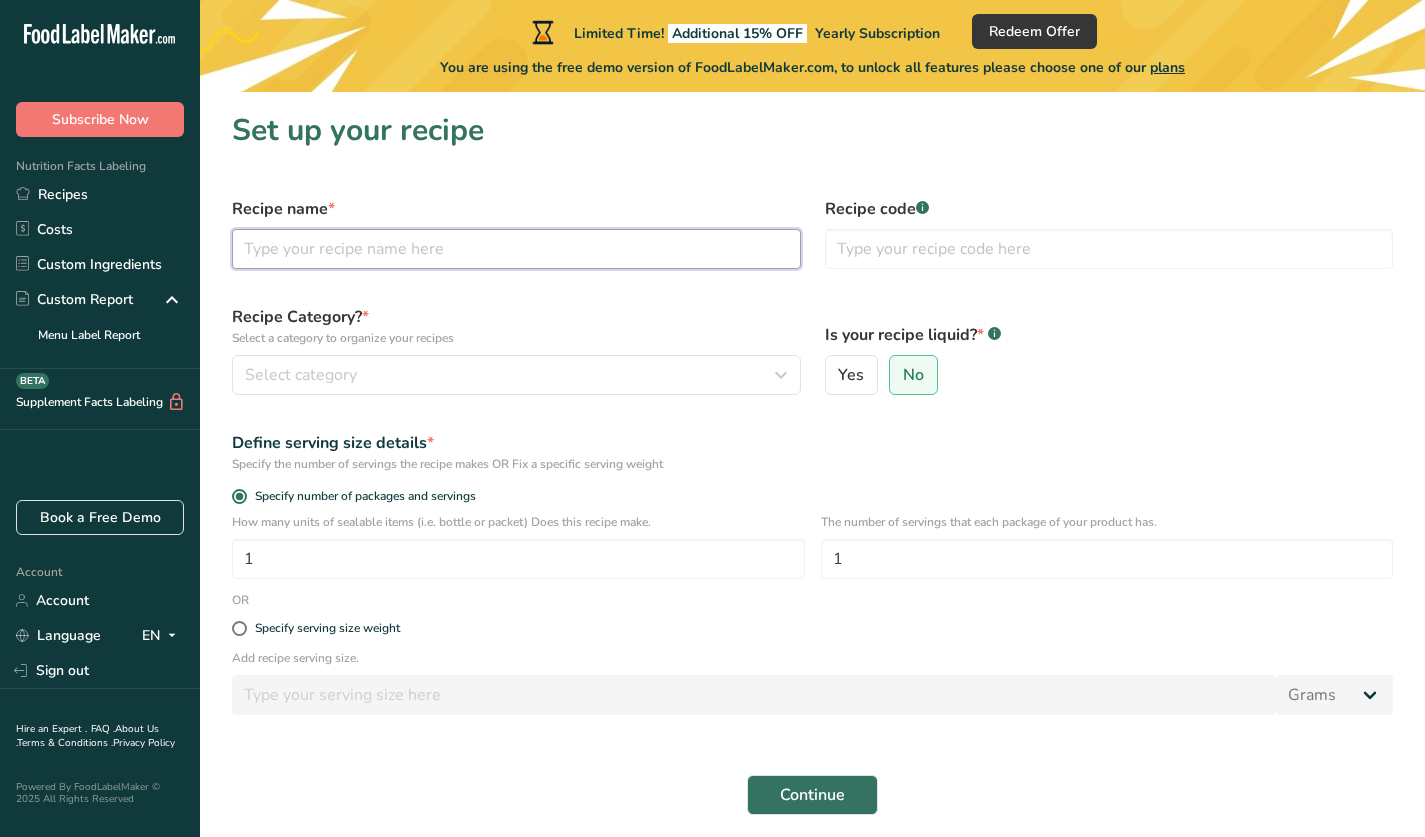 click at bounding box center [516, 249] 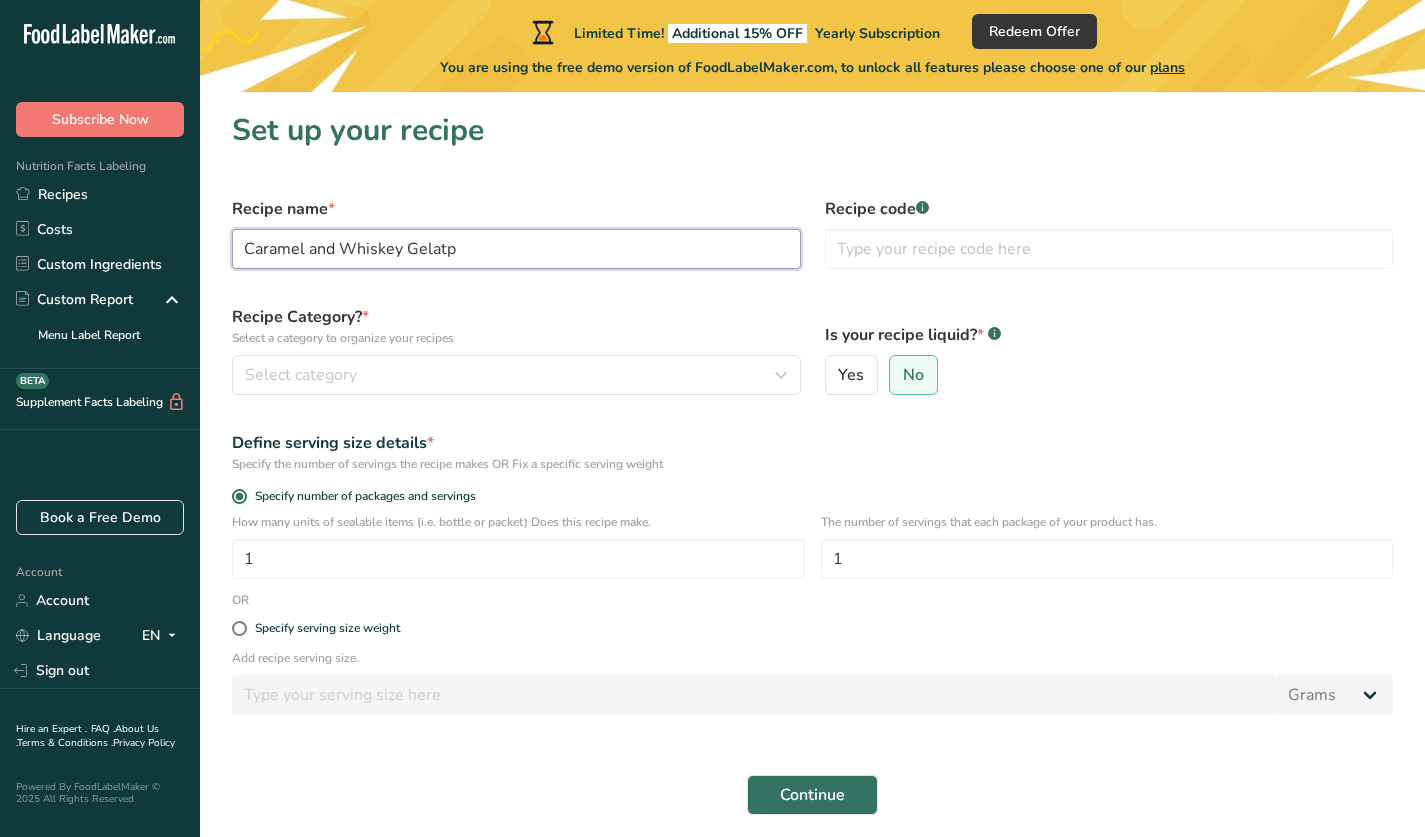 type on "Caramel and Whiskey Gelato" 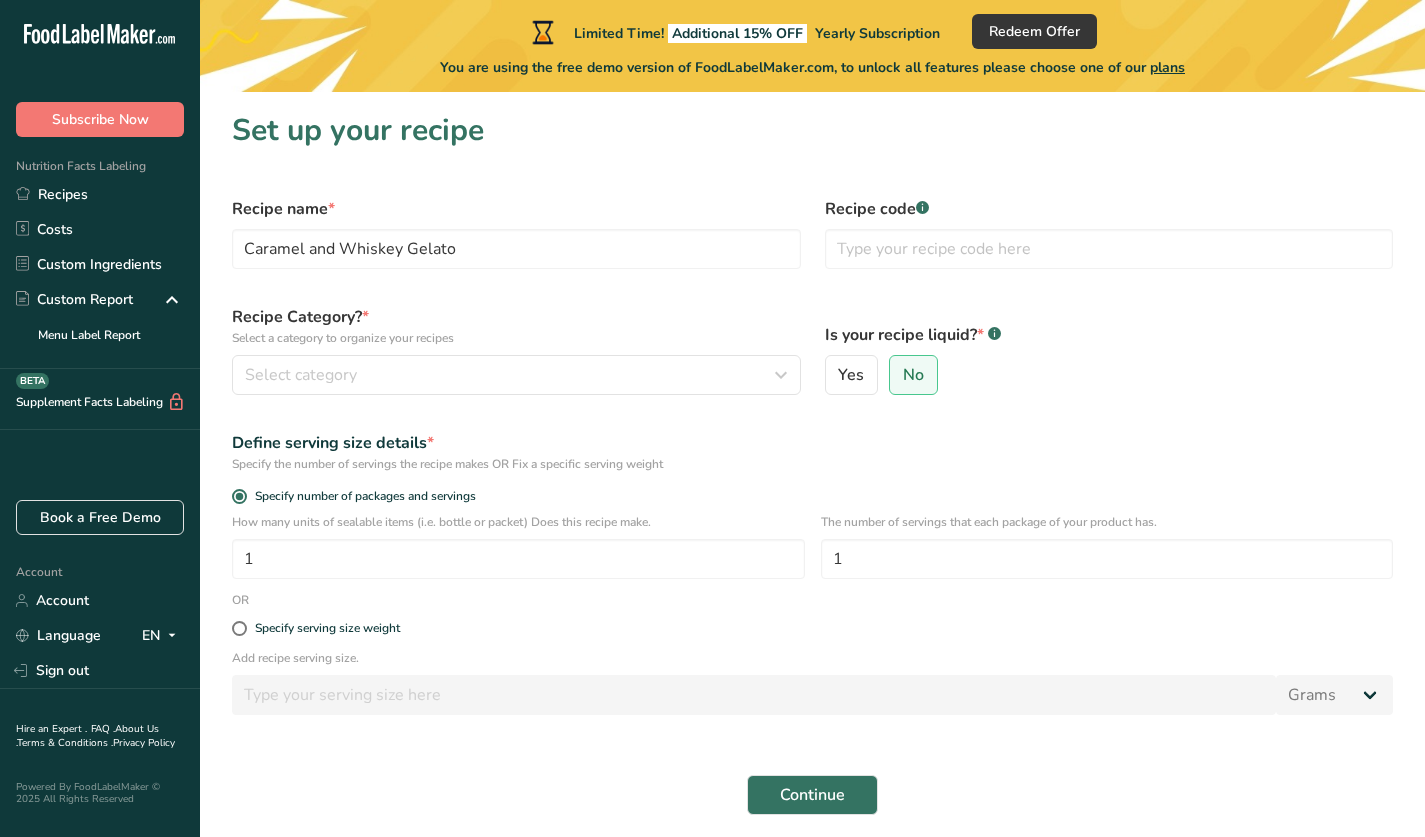 click on "Recipe name *   Caramel and Whiskey Gelato
Recipe code
.a-a{fill:#347362;}.b-a{fill:#fff;}
Recipe Category? *
Select a category to organize your recipes
Select category
Standard Categories
Custom Categories
.a-a{fill:#347362;}.b-a{fill:#fff;}
Baked Goods
Beverages
Confectionery
Cooked Meals, Salads, & Sauces
Dairy
Snacks
Add New Category
Is your recipe liquid? *   .a-a{fill:#347362;}.b-a{fill:#fff;}           Yes   No
Define serving size details *
Specify the number of servings the recipe makes OR Fix a specific serving weight
Specify number of packages and servings
1     1
OR" at bounding box center [812, 506] 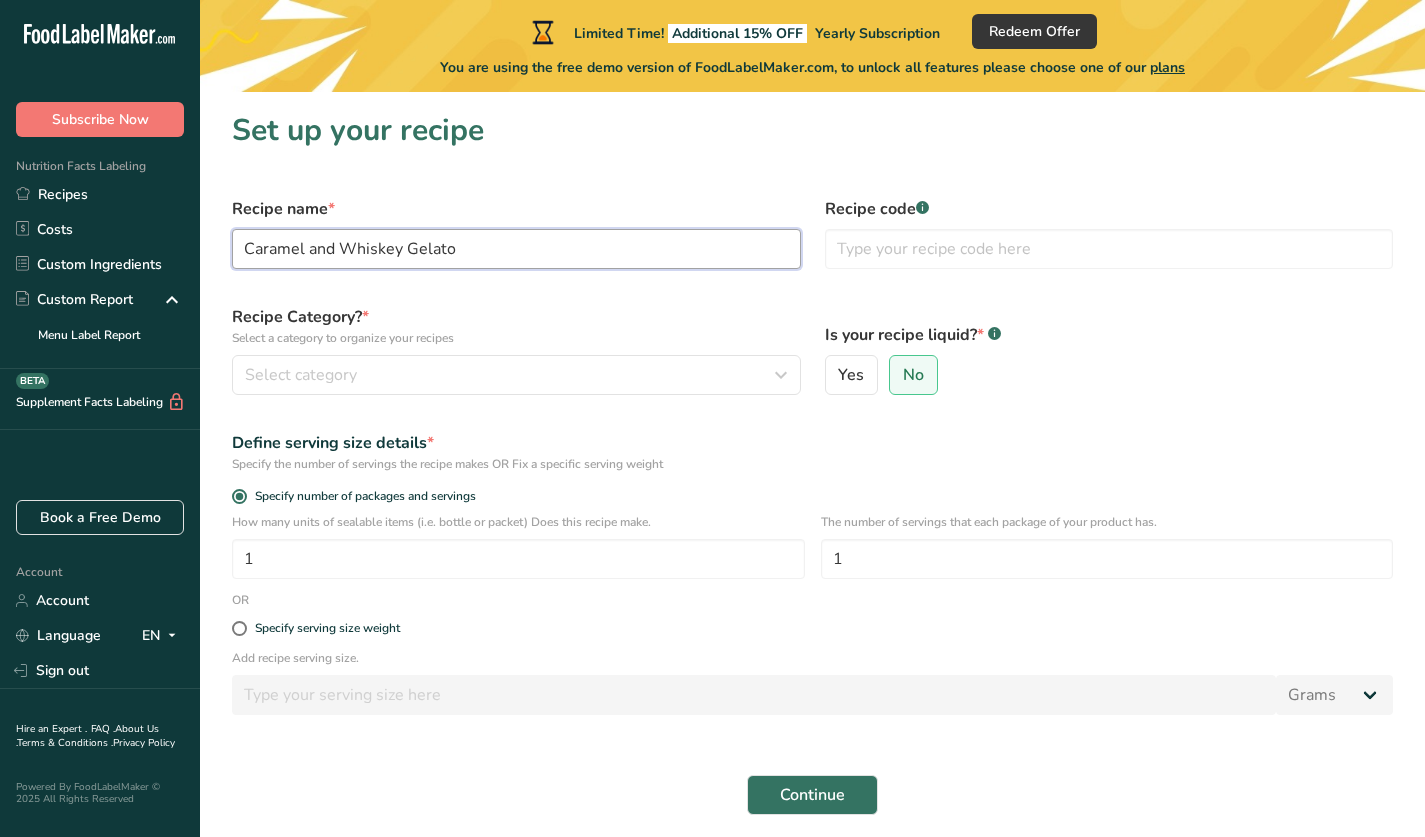 click on "Caramel and Whiskey Gelato" at bounding box center [516, 249] 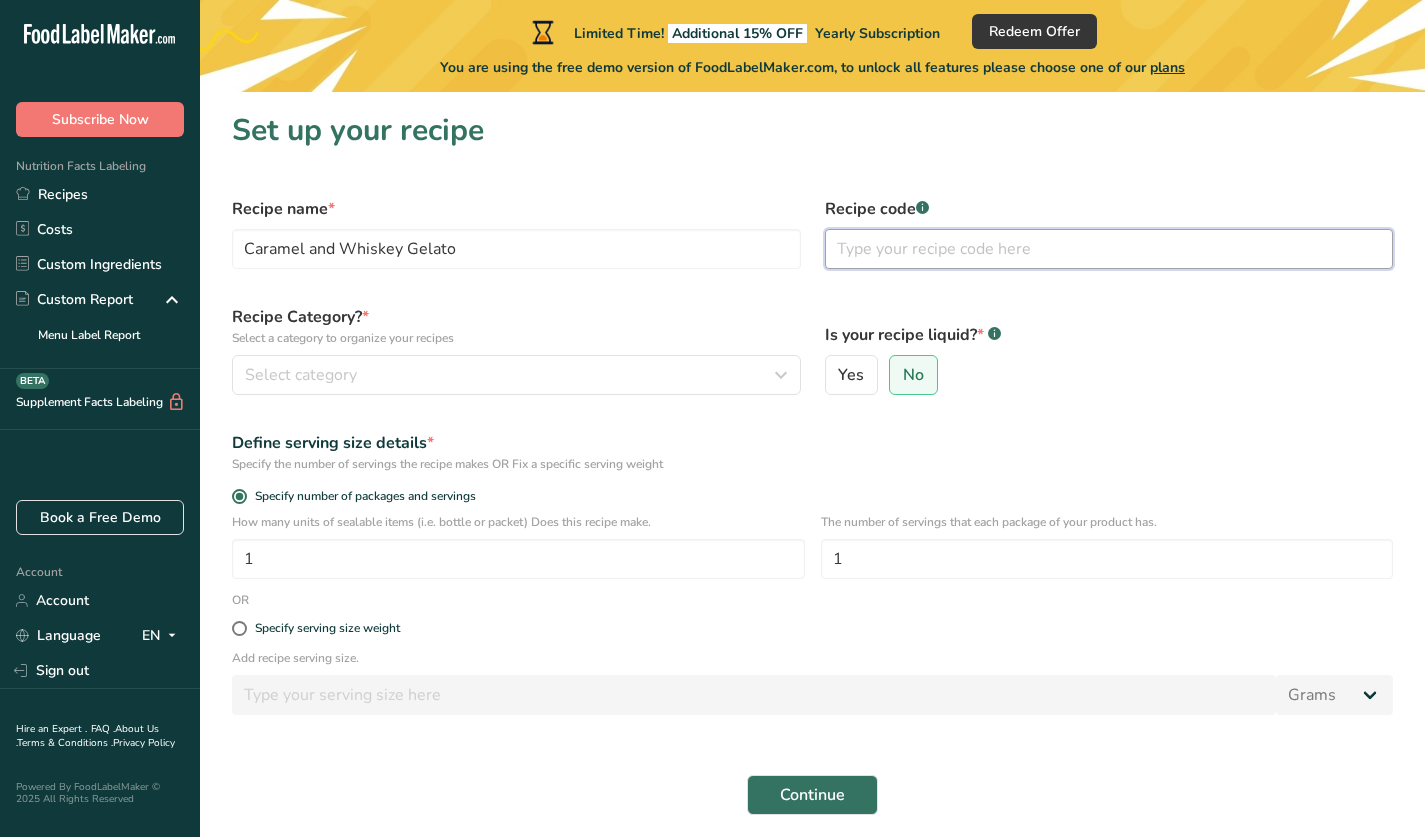 drag, startPoint x: 466, startPoint y: 247, endPoint x: 1004, endPoint y: 250, distance: 538.00836 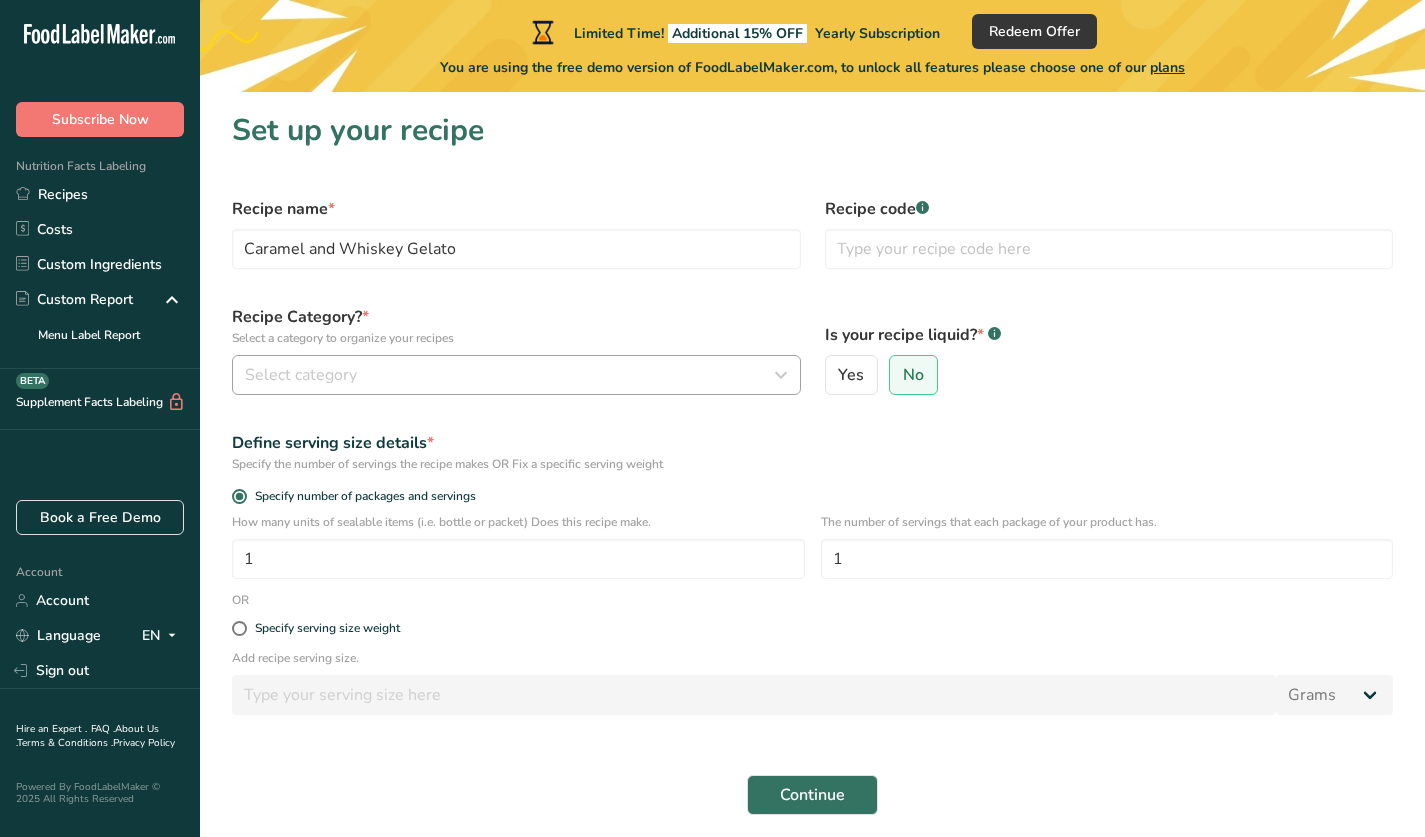 click on "Select category" at bounding box center [510, 375] 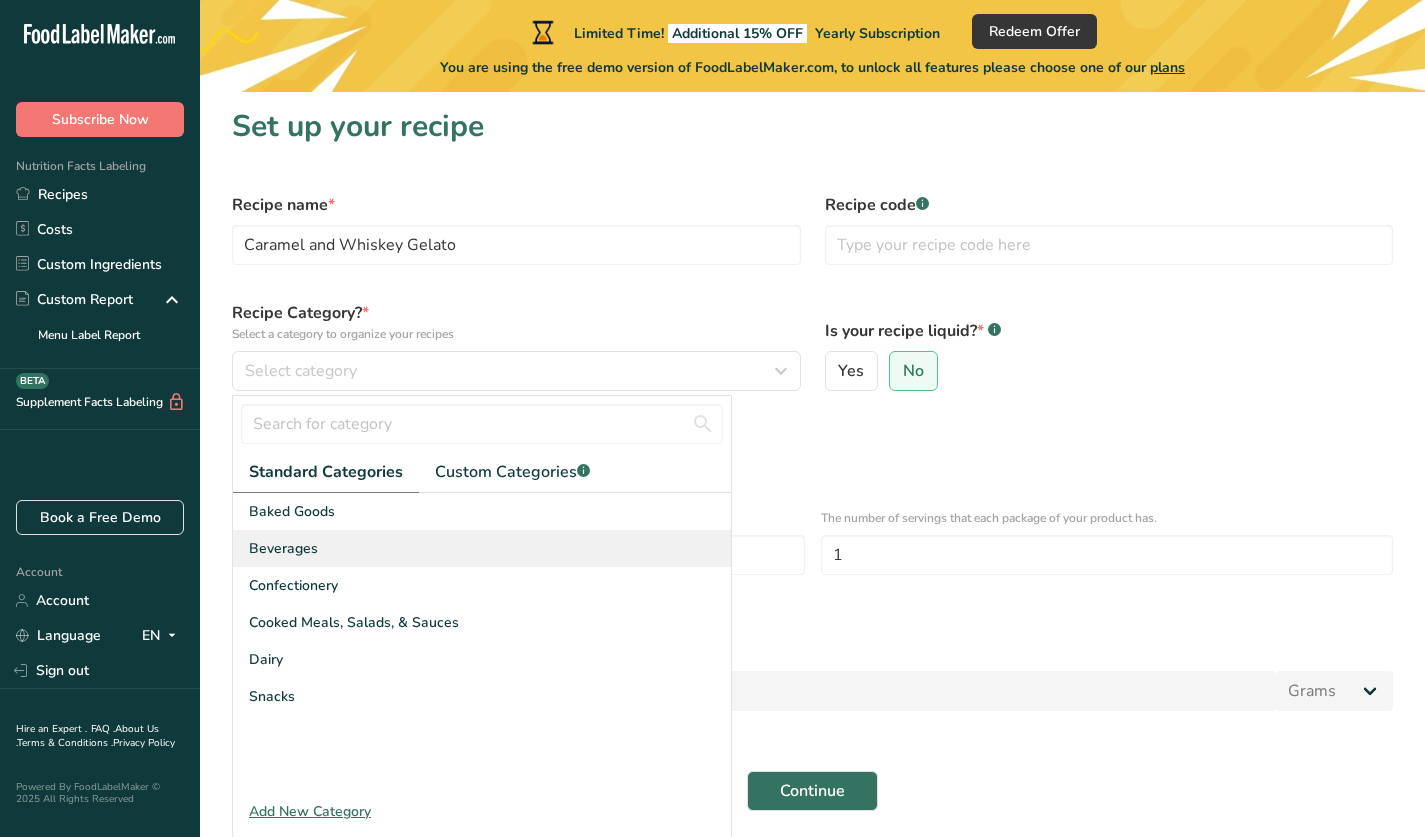 scroll, scrollTop: 9, scrollLeft: 0, axis: vertical 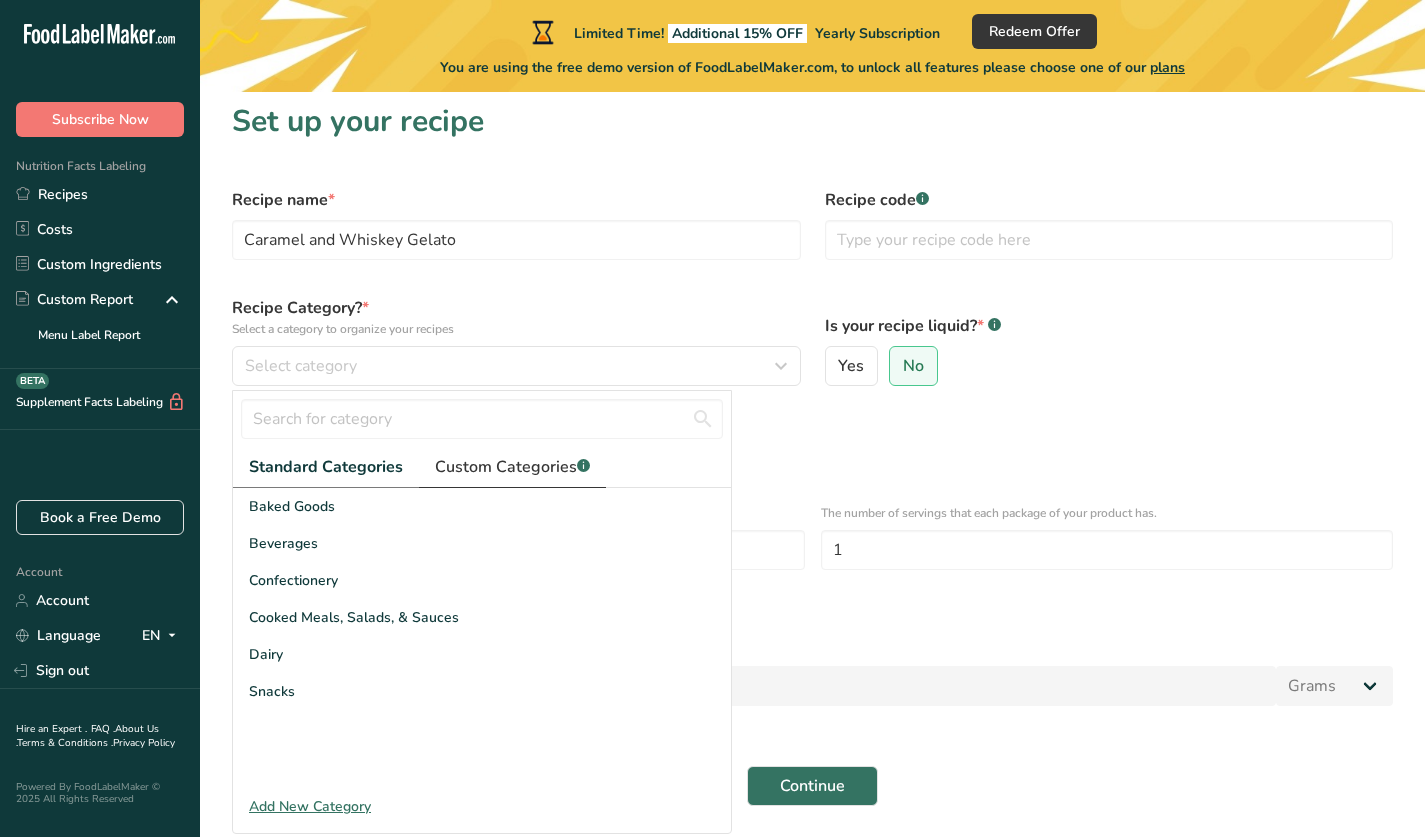 click on "Custom Categories
.a-a{fill:#347362;}.b-a{fill:#fff;}" at bounding box center [512, 467] 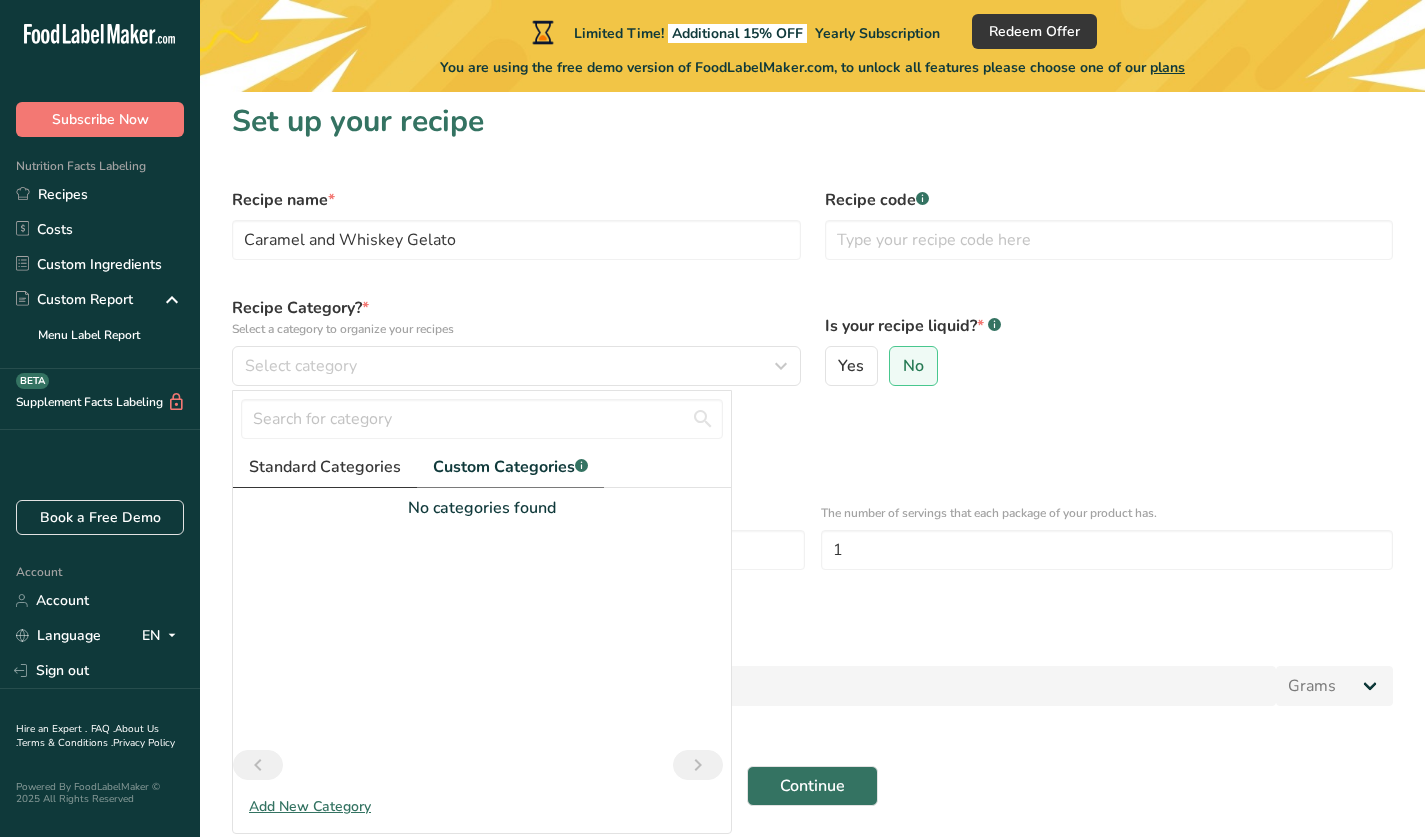 click on "Standard Categories" at bounding box center [325, 467] 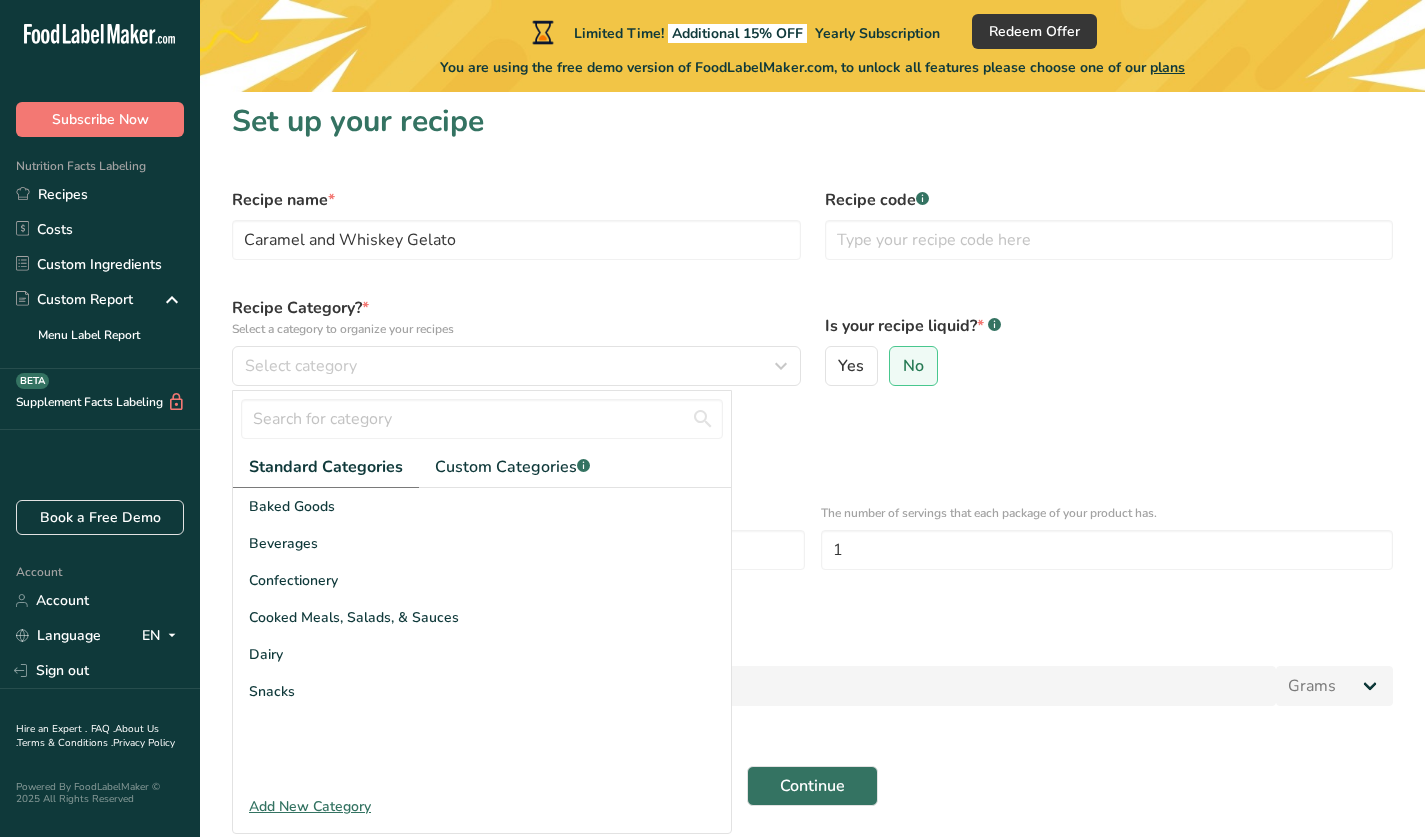 click on "Add New Category" at bounding box center (482, 806) 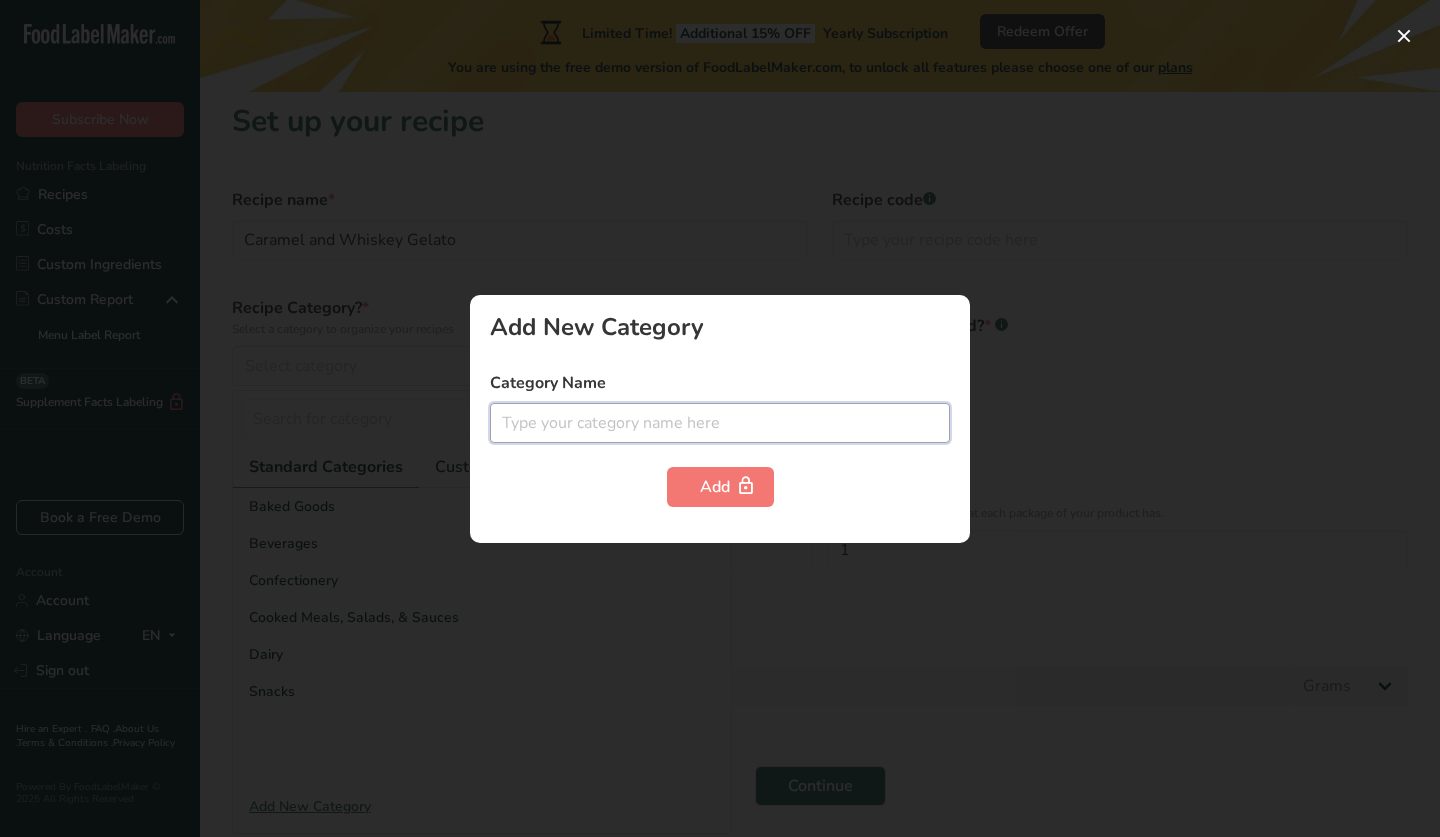 click at bounding box center [720, 423] 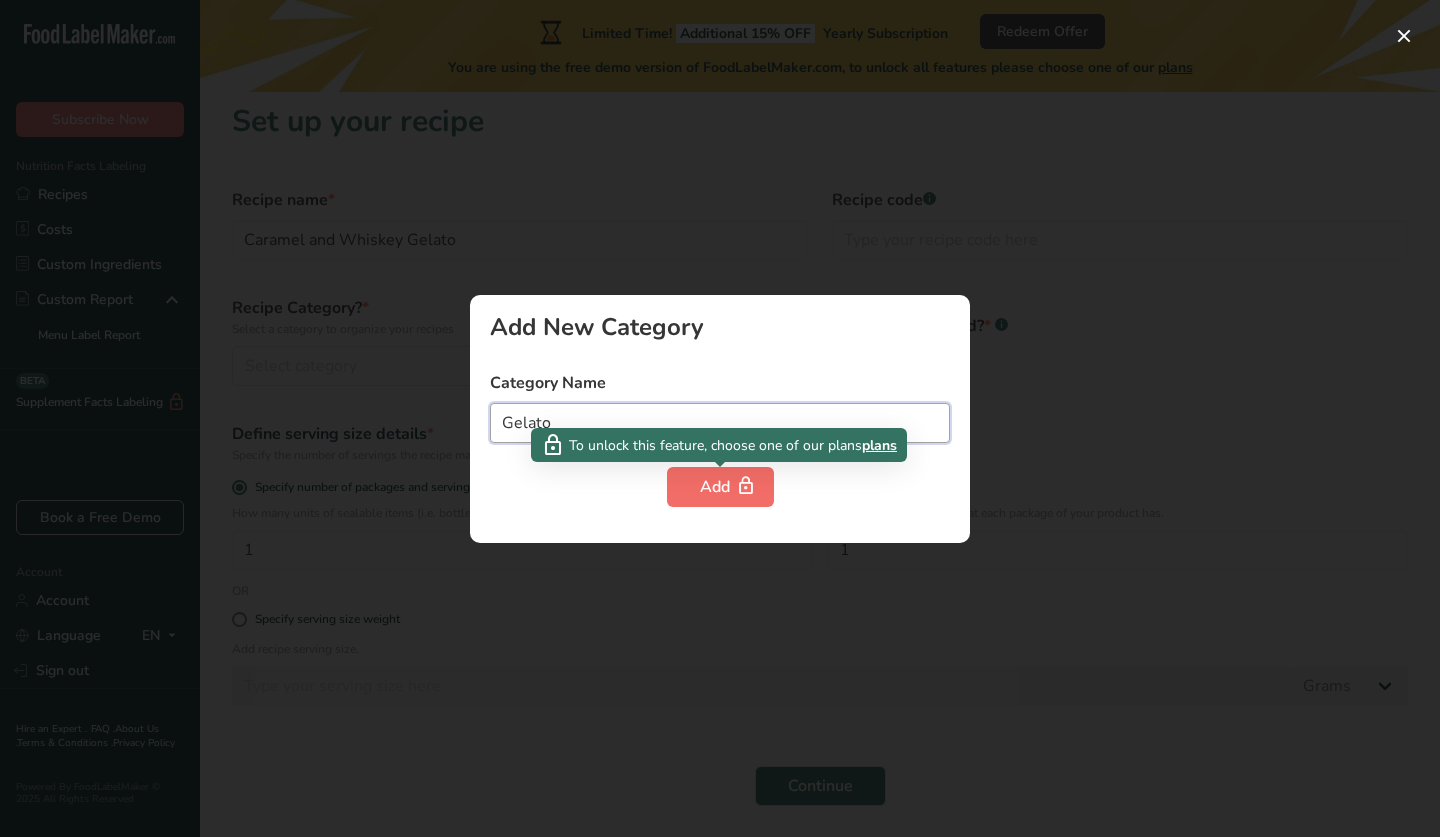 type on "Gelato" 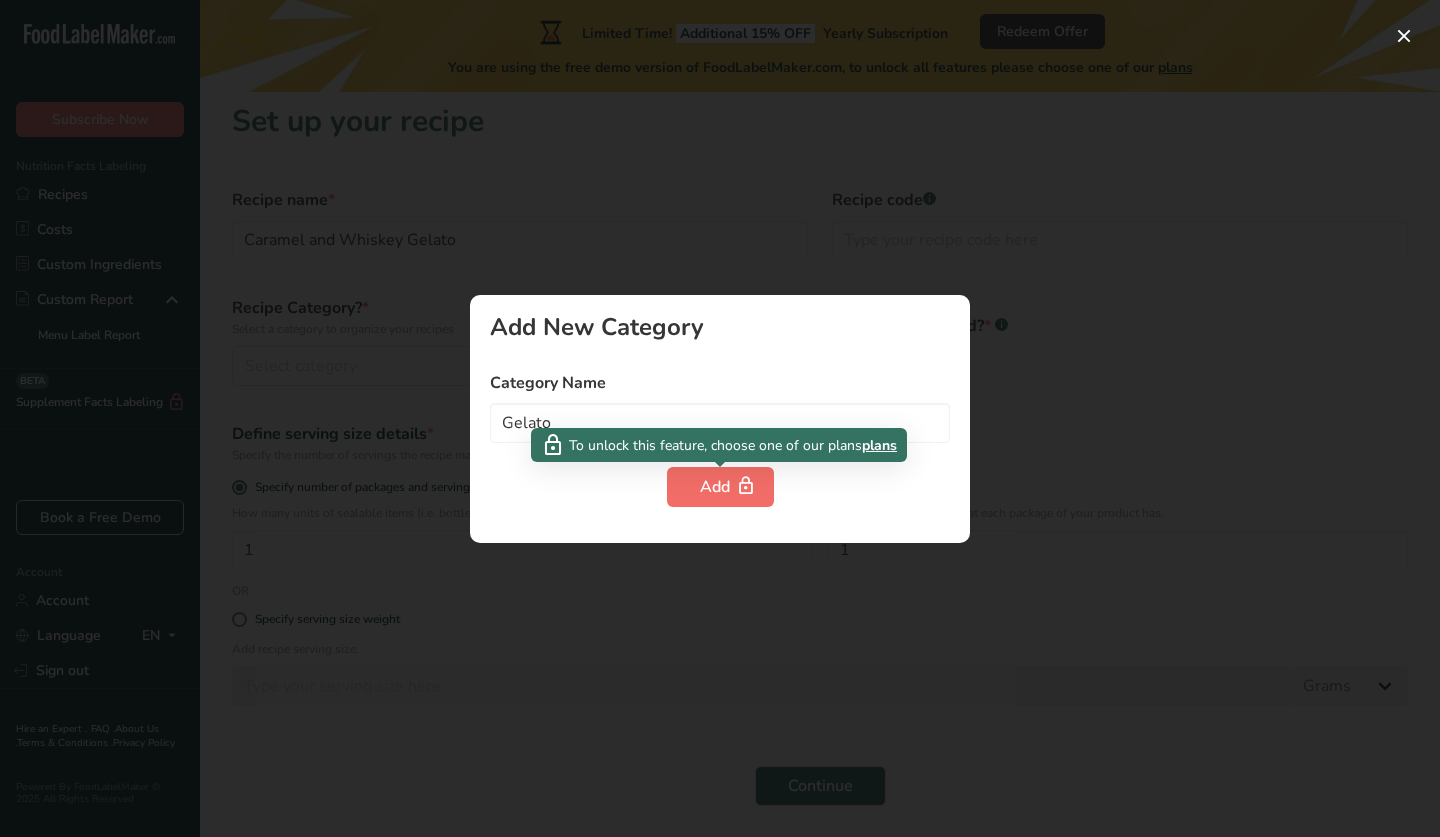 click on "Add" at bounding box center (720, 487) 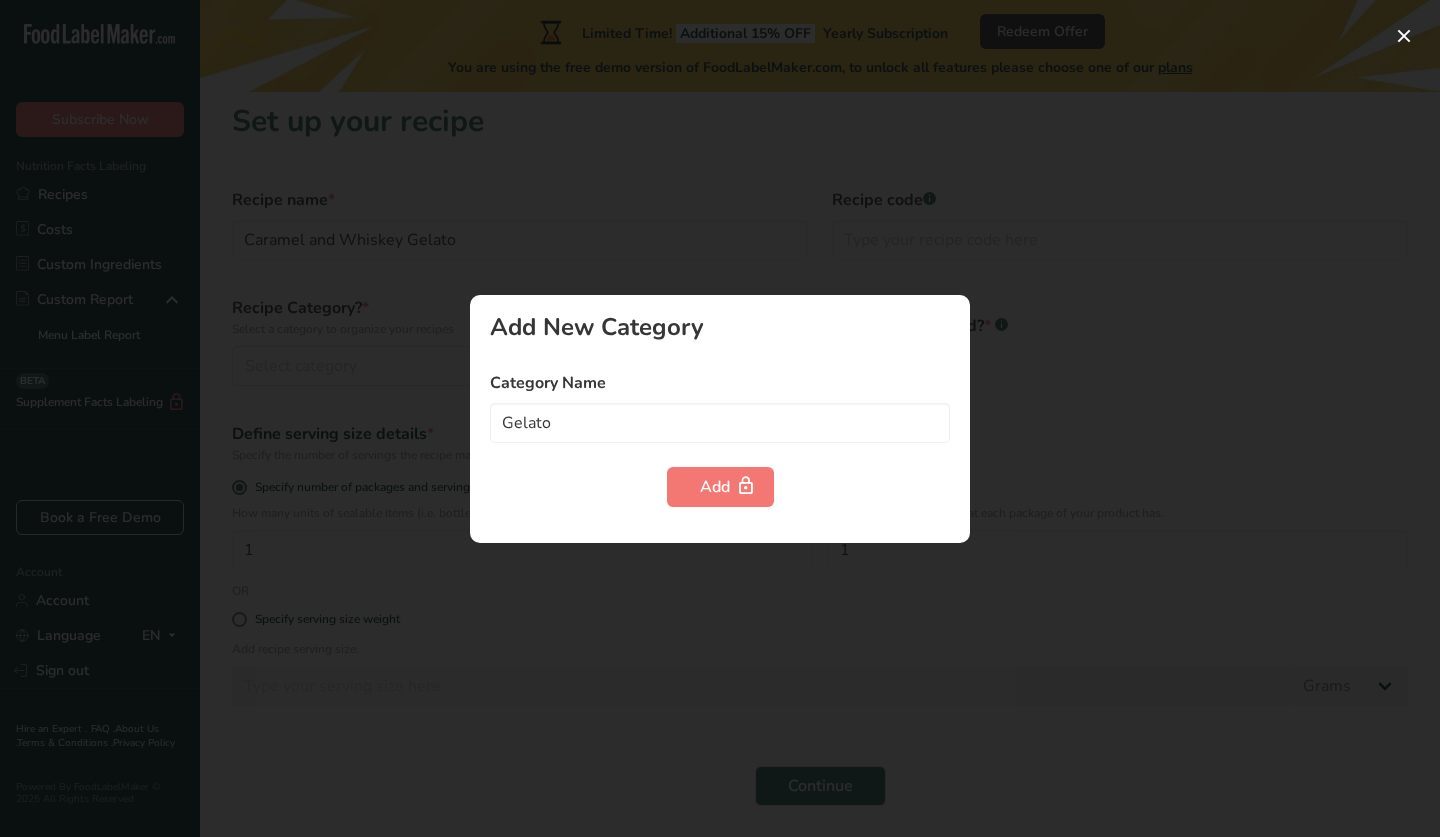 click on "Add" at bounding box center (720, 487) 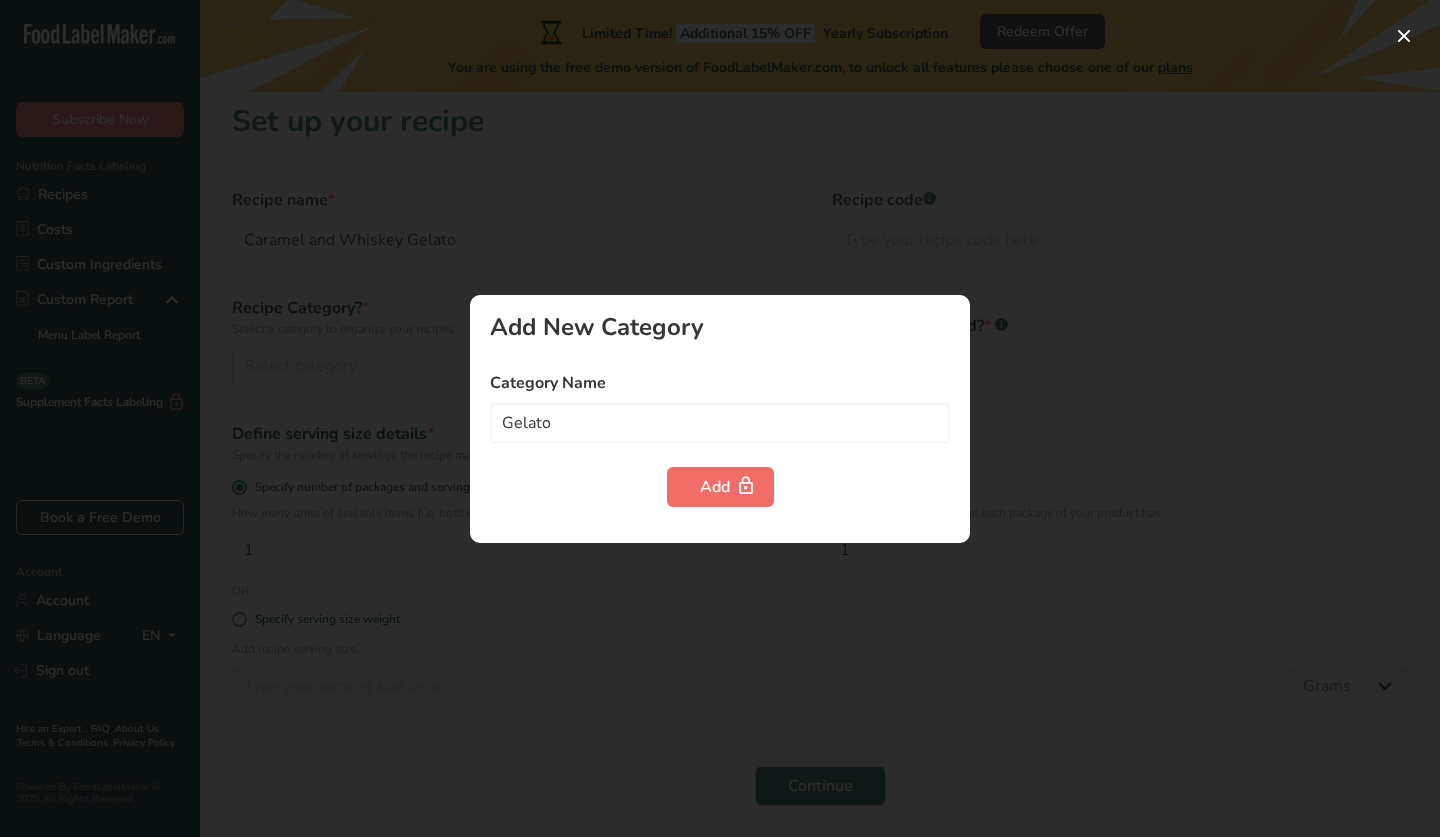 click on "Add" at bounding box center [720, 487] 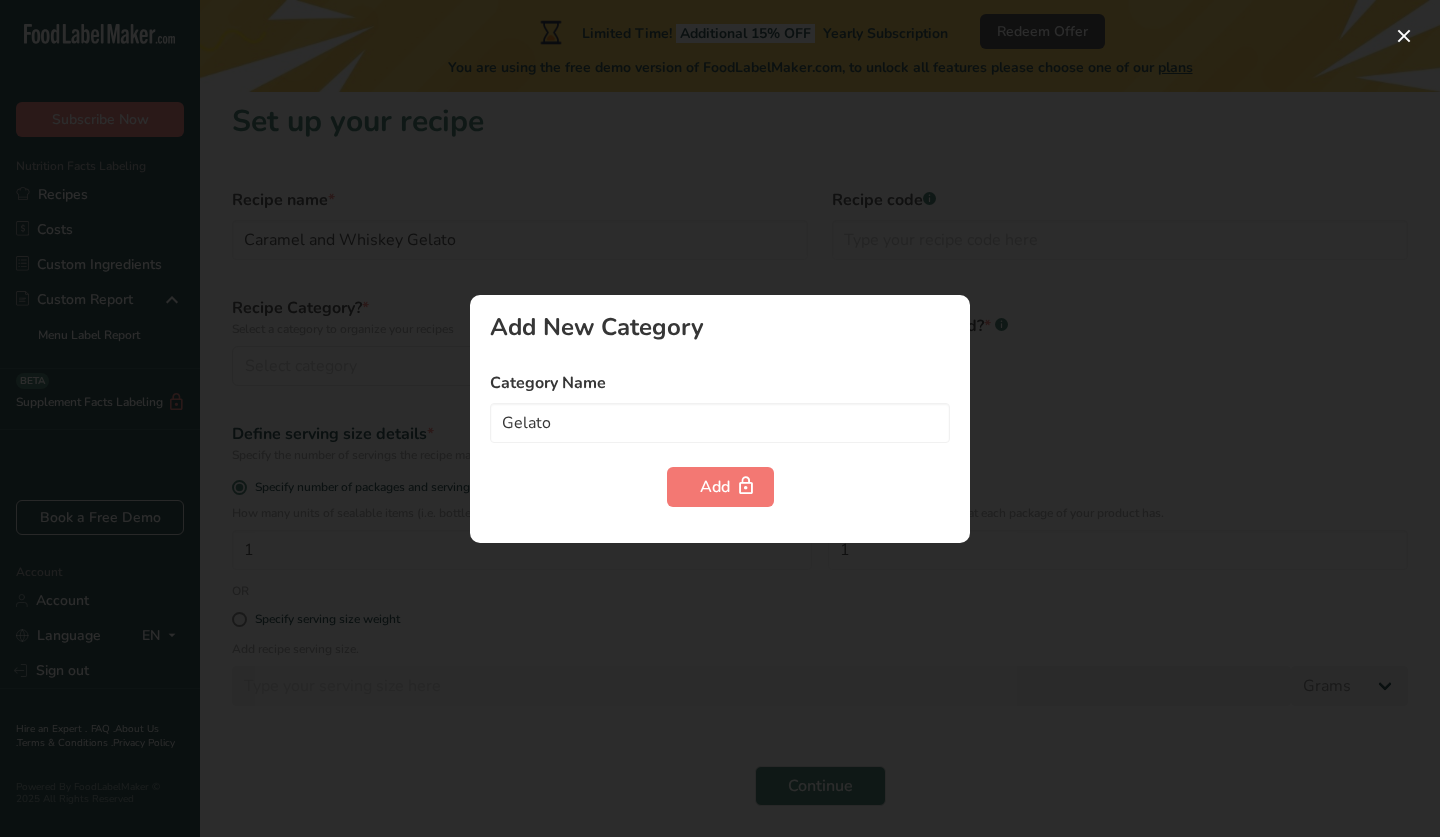 click at bounding box center (720, 418) 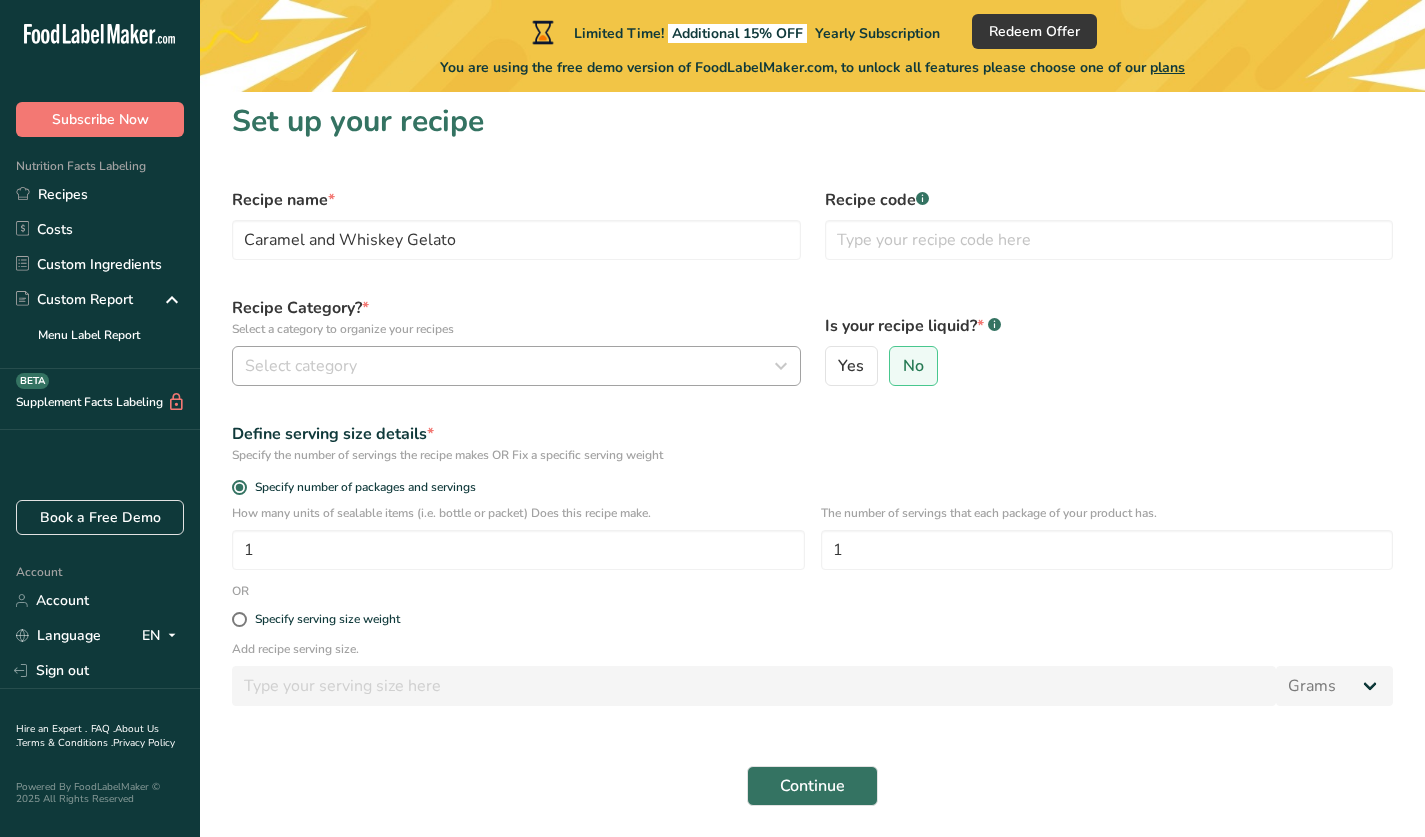 click on "Select category" at bounding box center (510, 366) 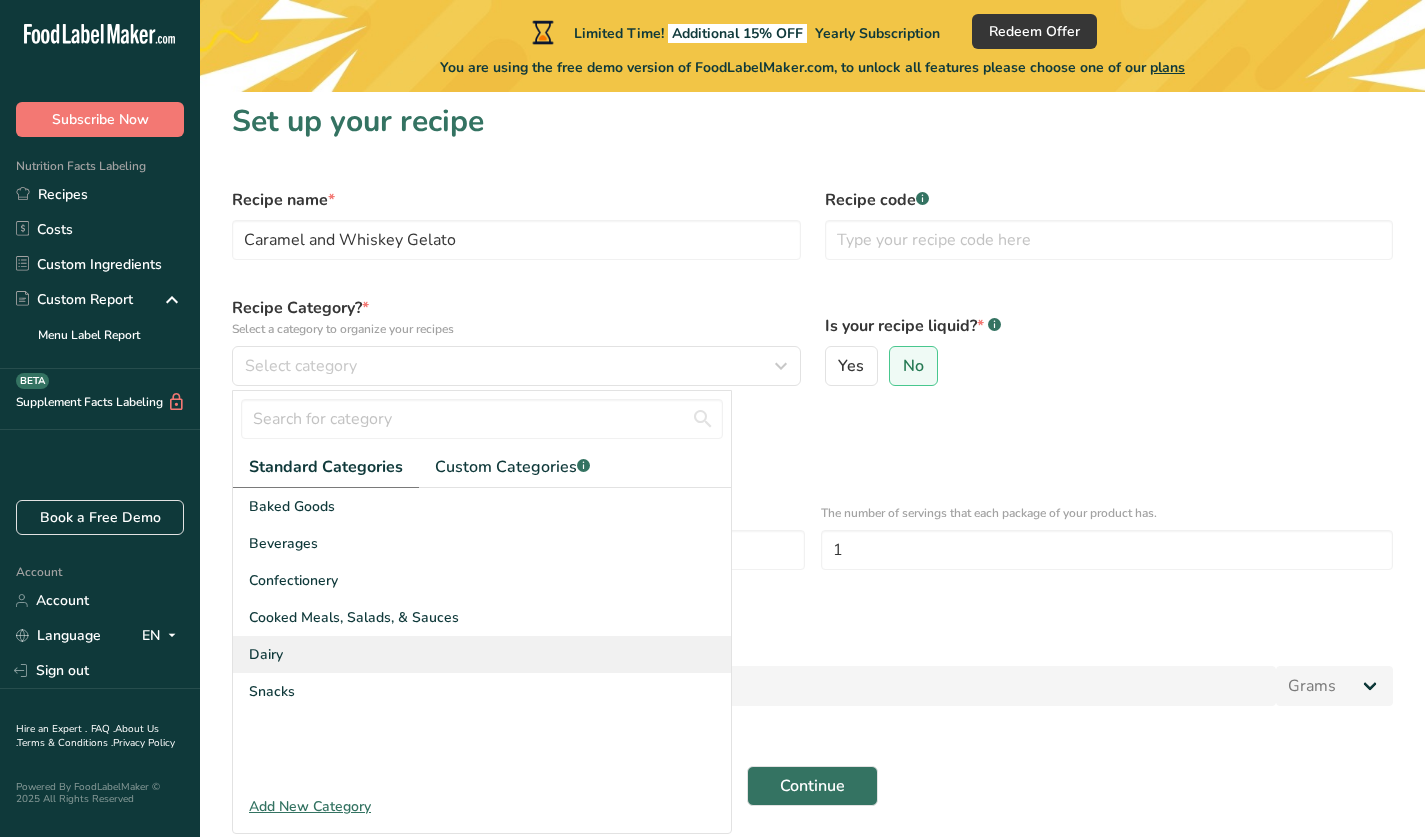 click on "Dairy" at bounding box center [482, 654] 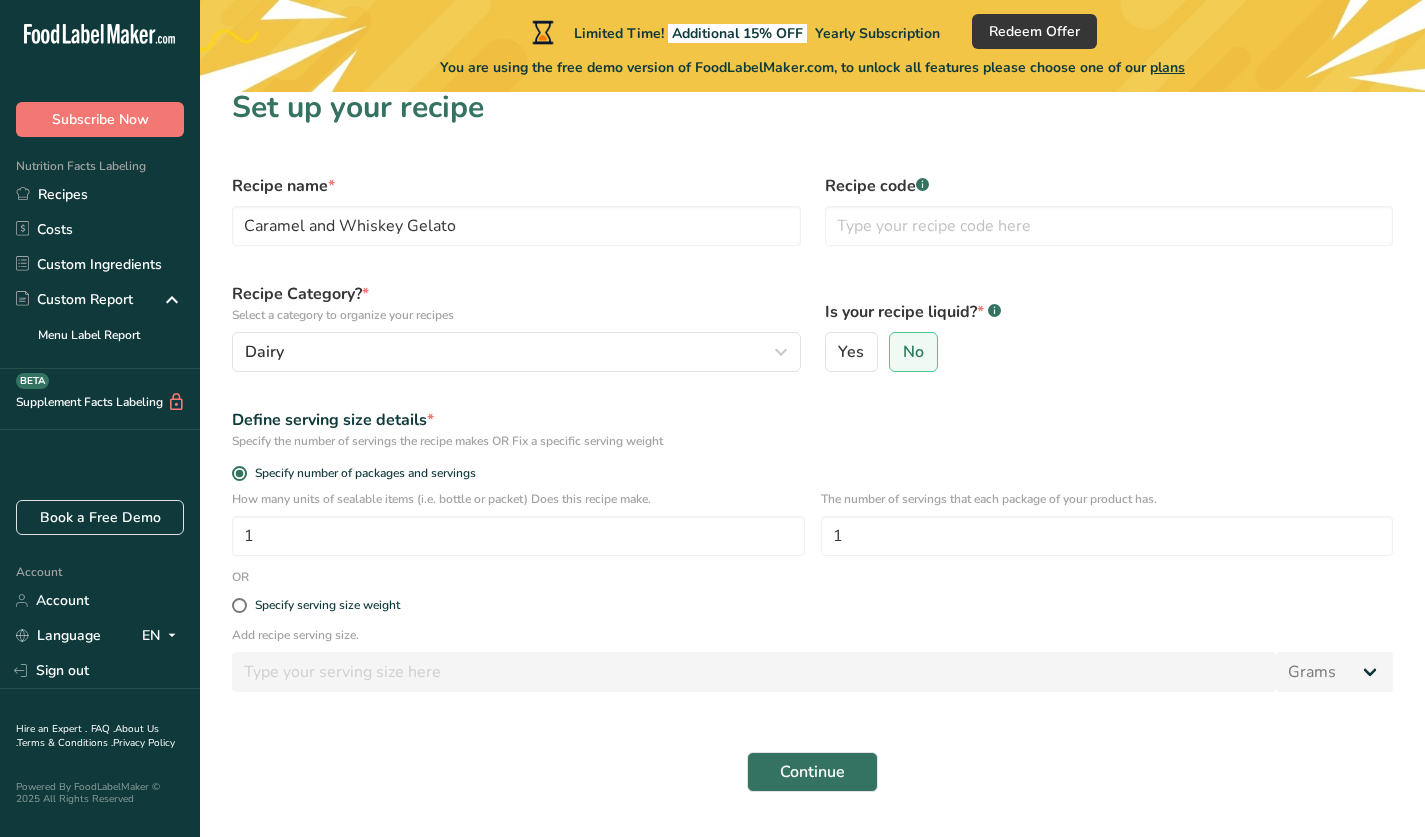 scroll, scrollTop: 52, scrollLeft: 0, axis: vertical 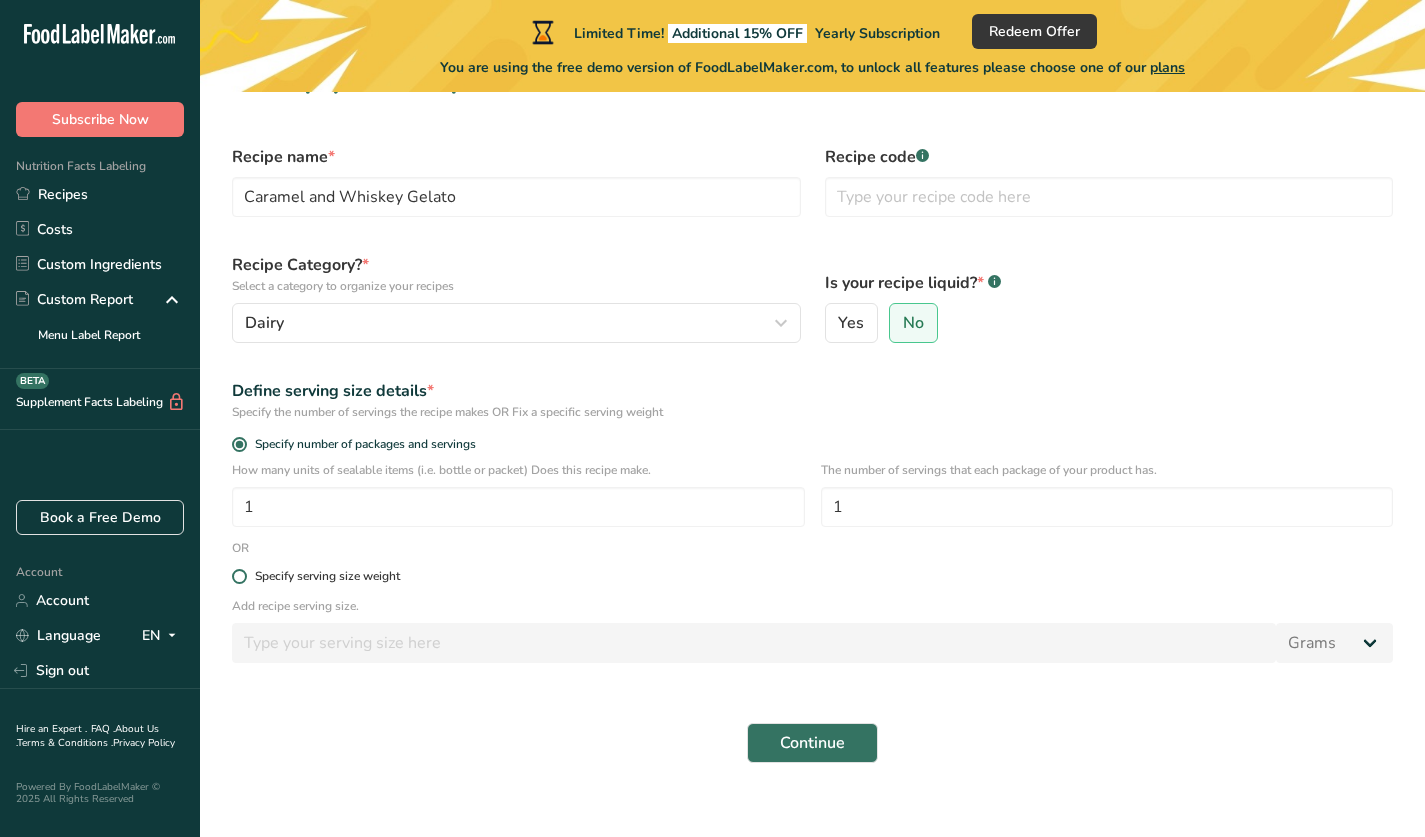click at bounding box center [239, 576] 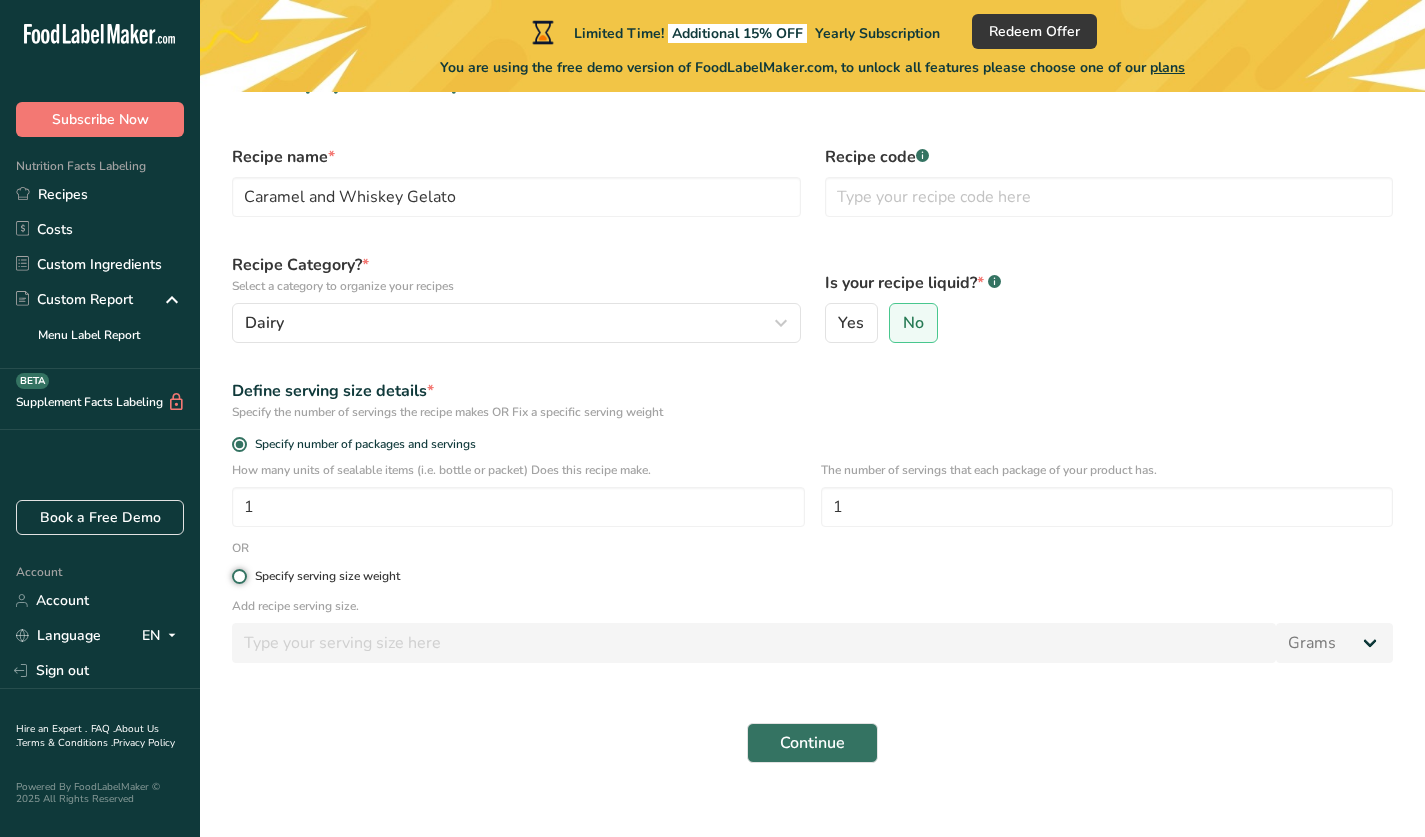 click on "Specify serving size weight" at bounding box center [238, 576] 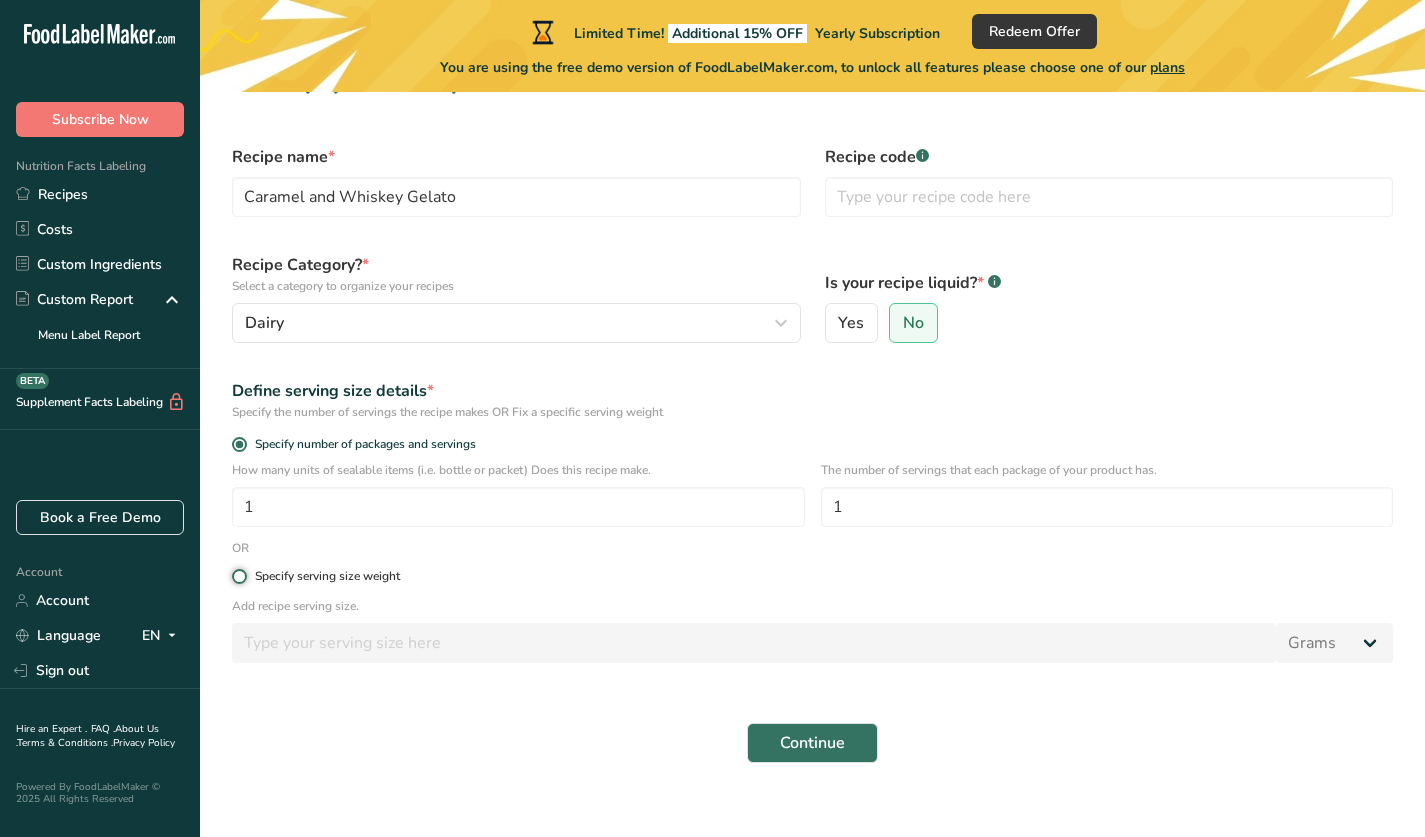 radio on "true" 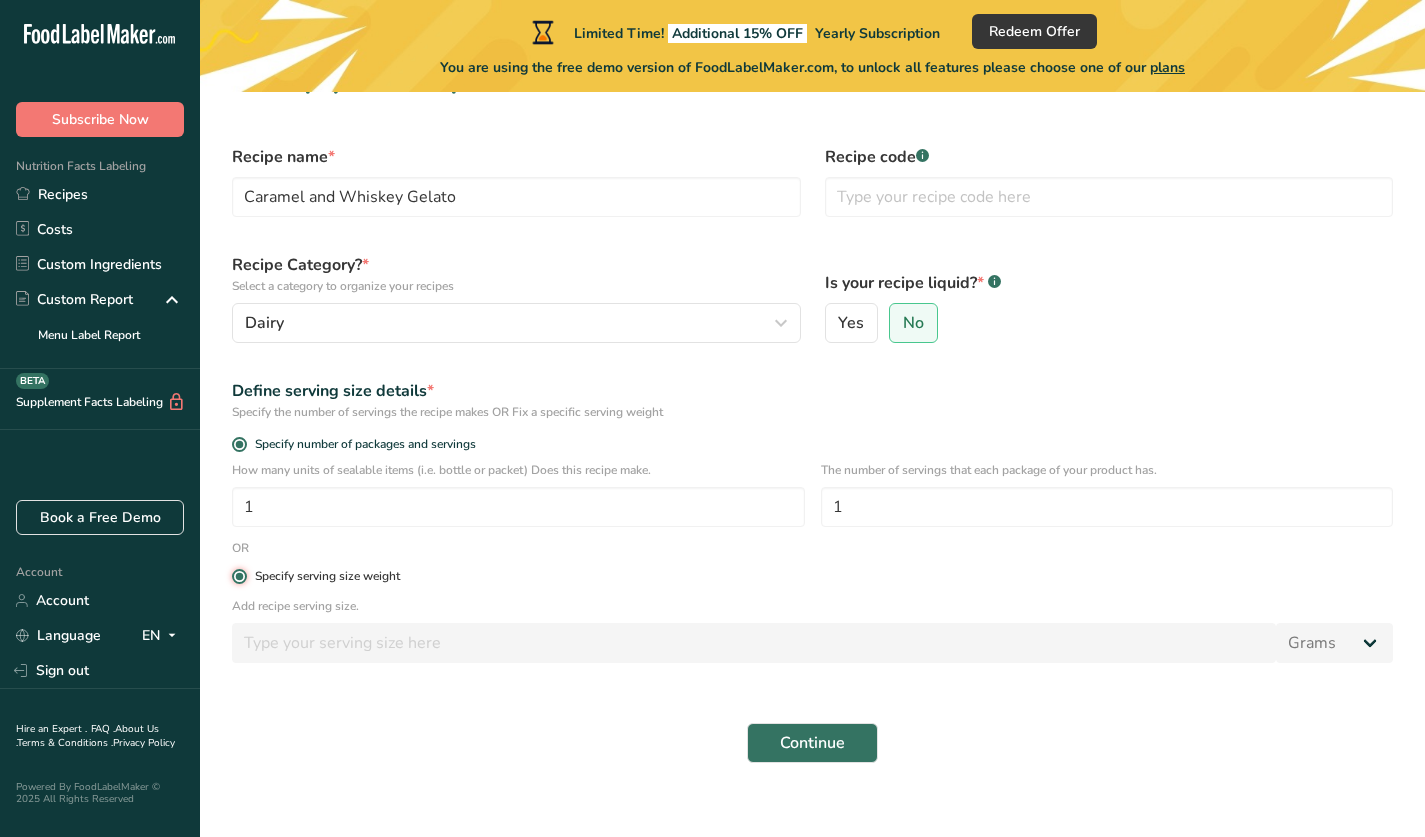radio on "false" 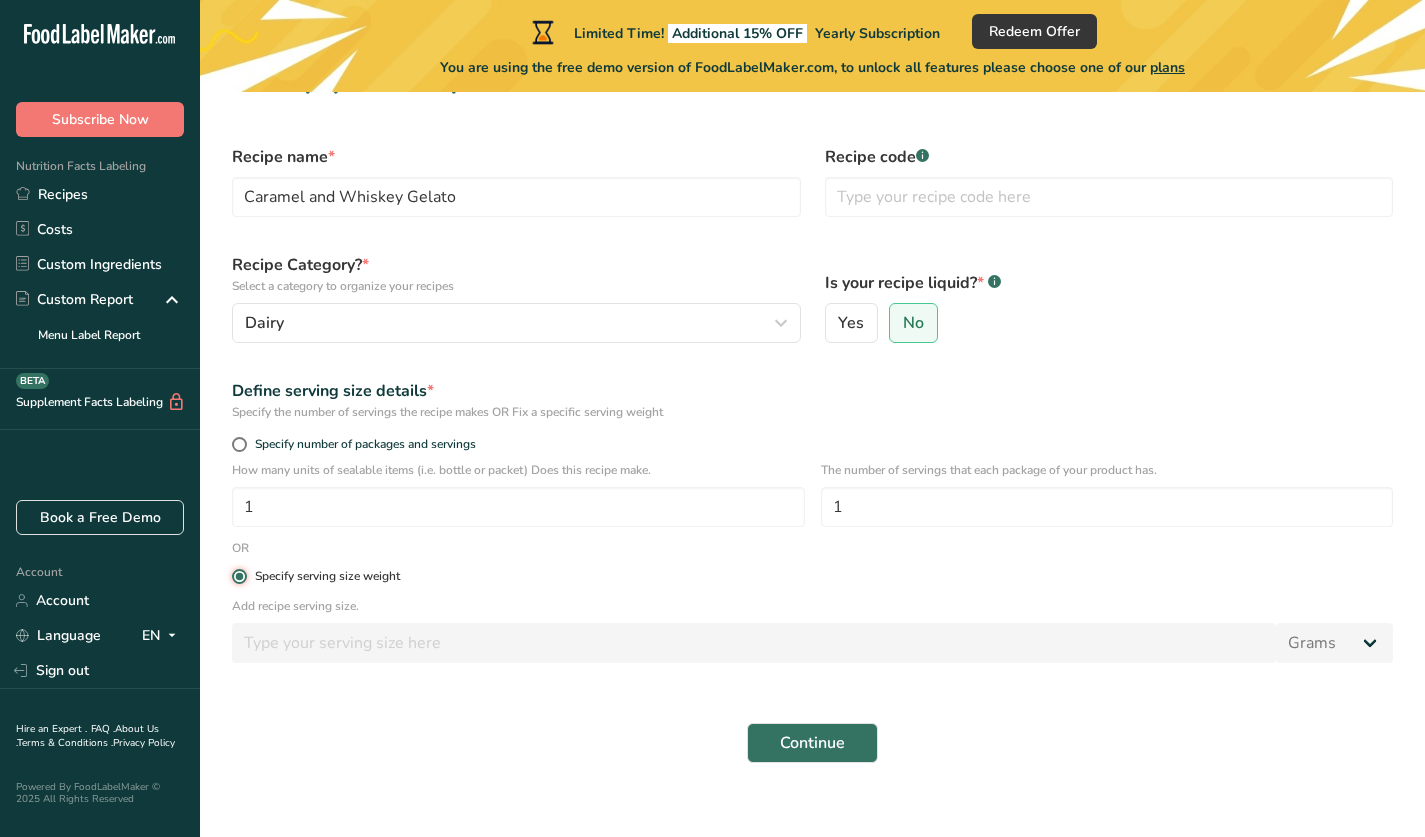 type 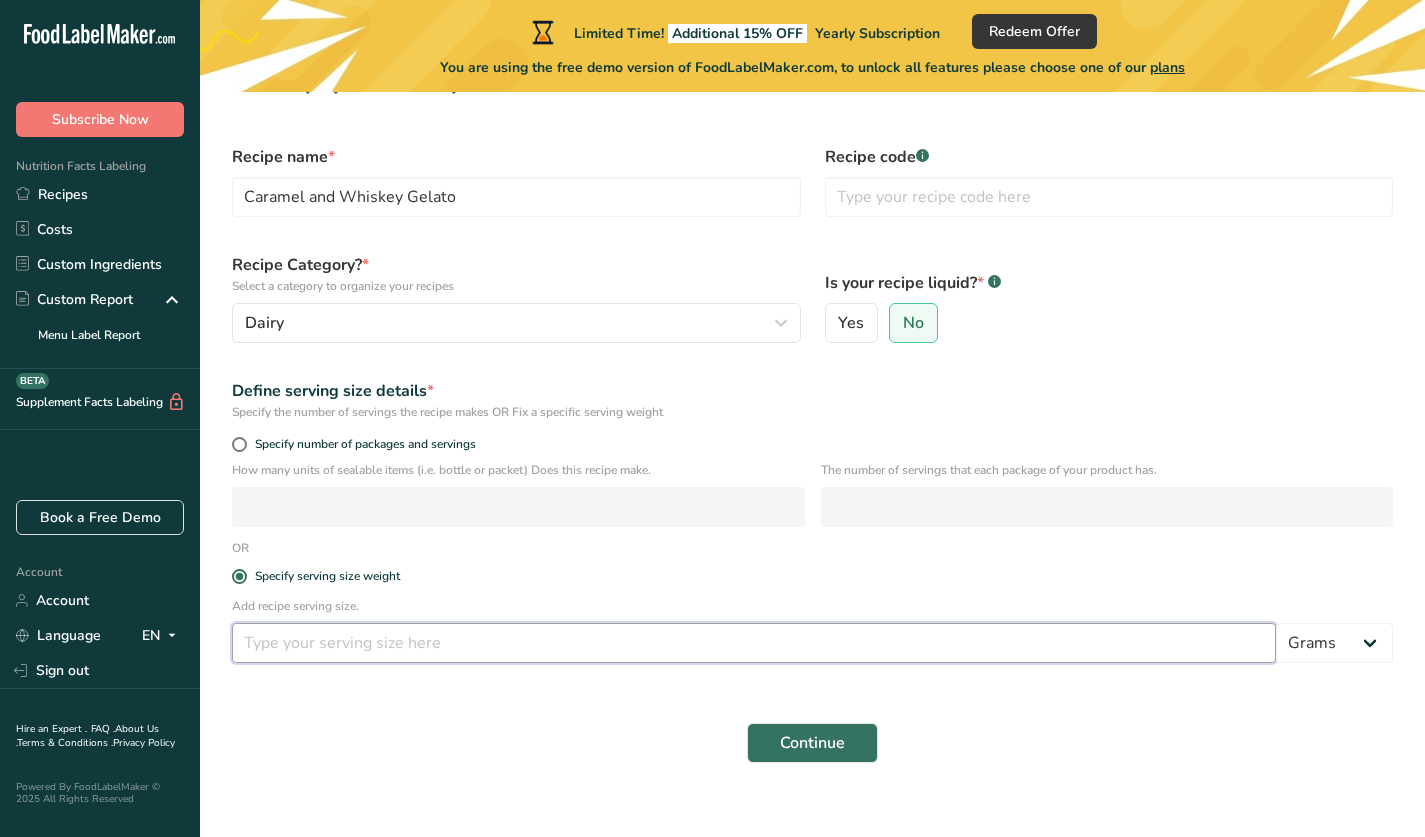click at bounding box center (754, 643) 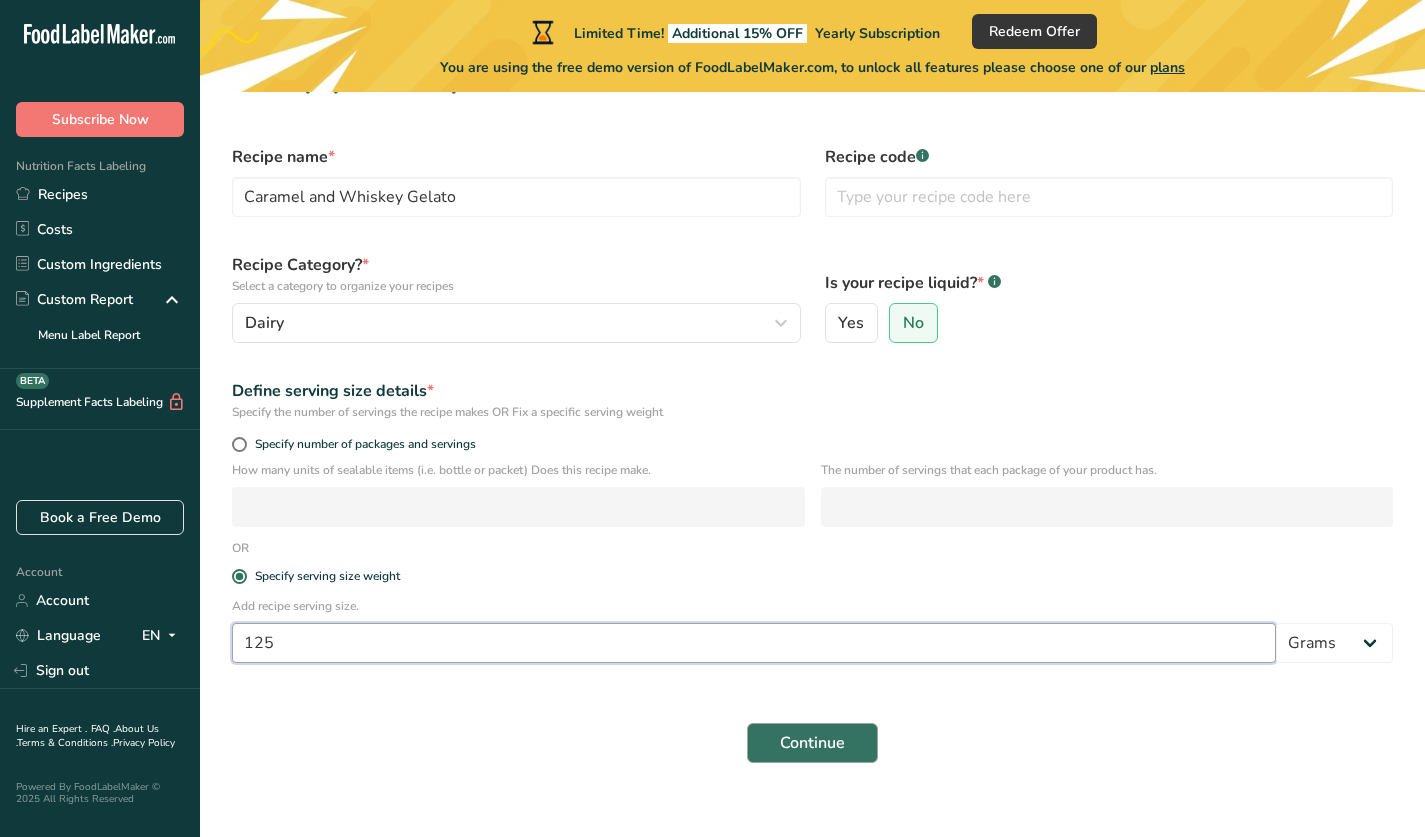 type on "125" 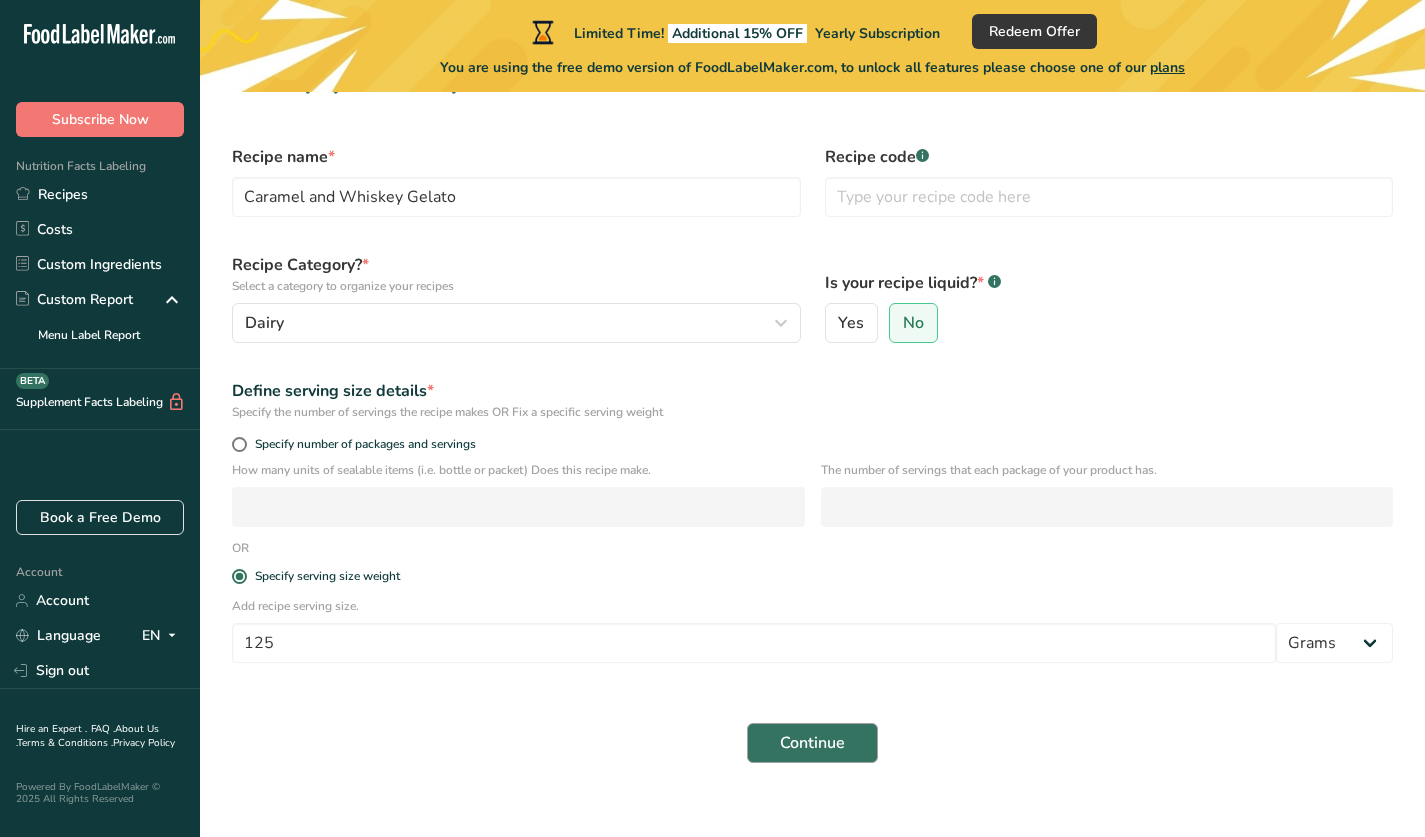click on "Continue" at bounding box center (812, 743) 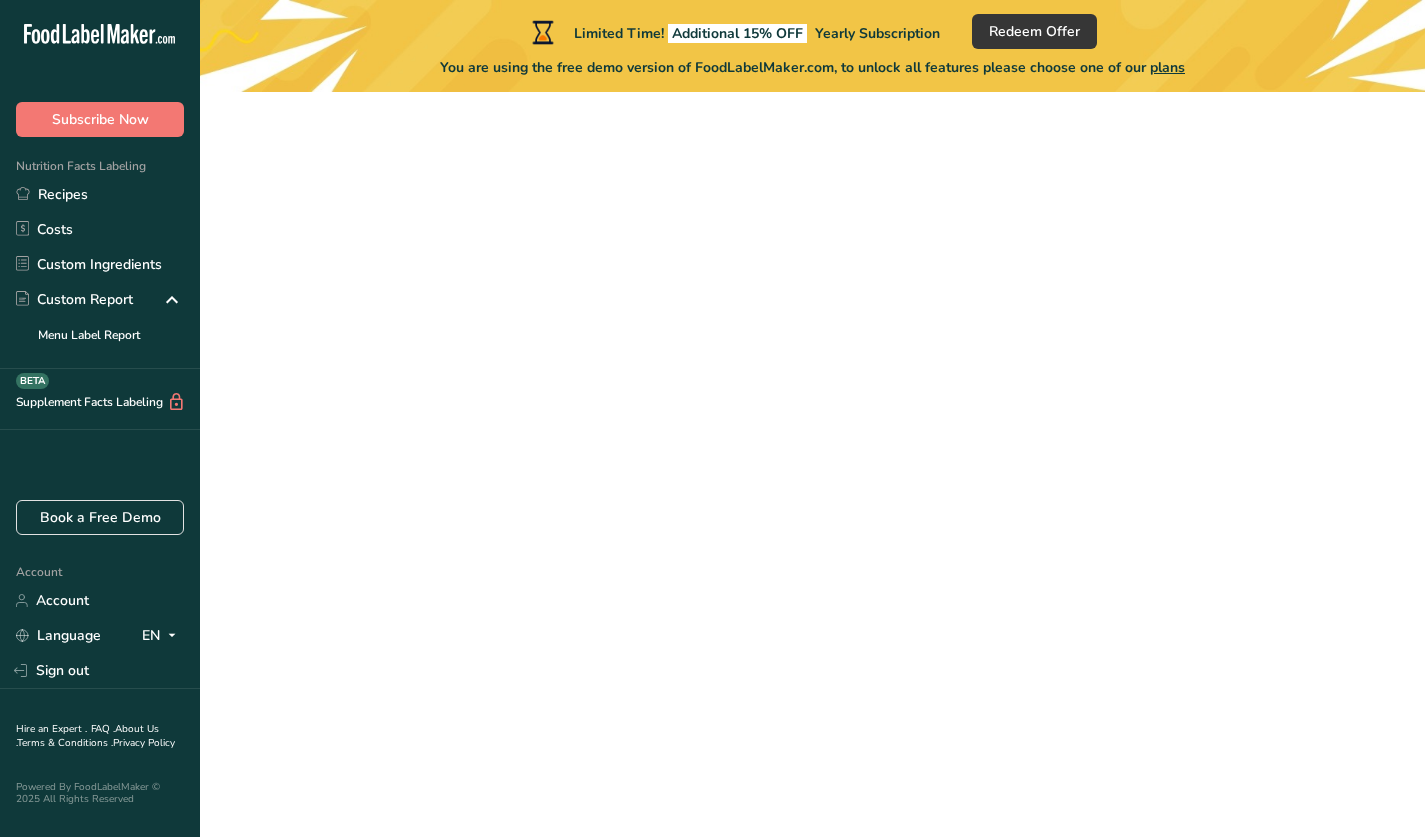 scroll, scrollTop: 0, scrollLeft: 0, axis: both 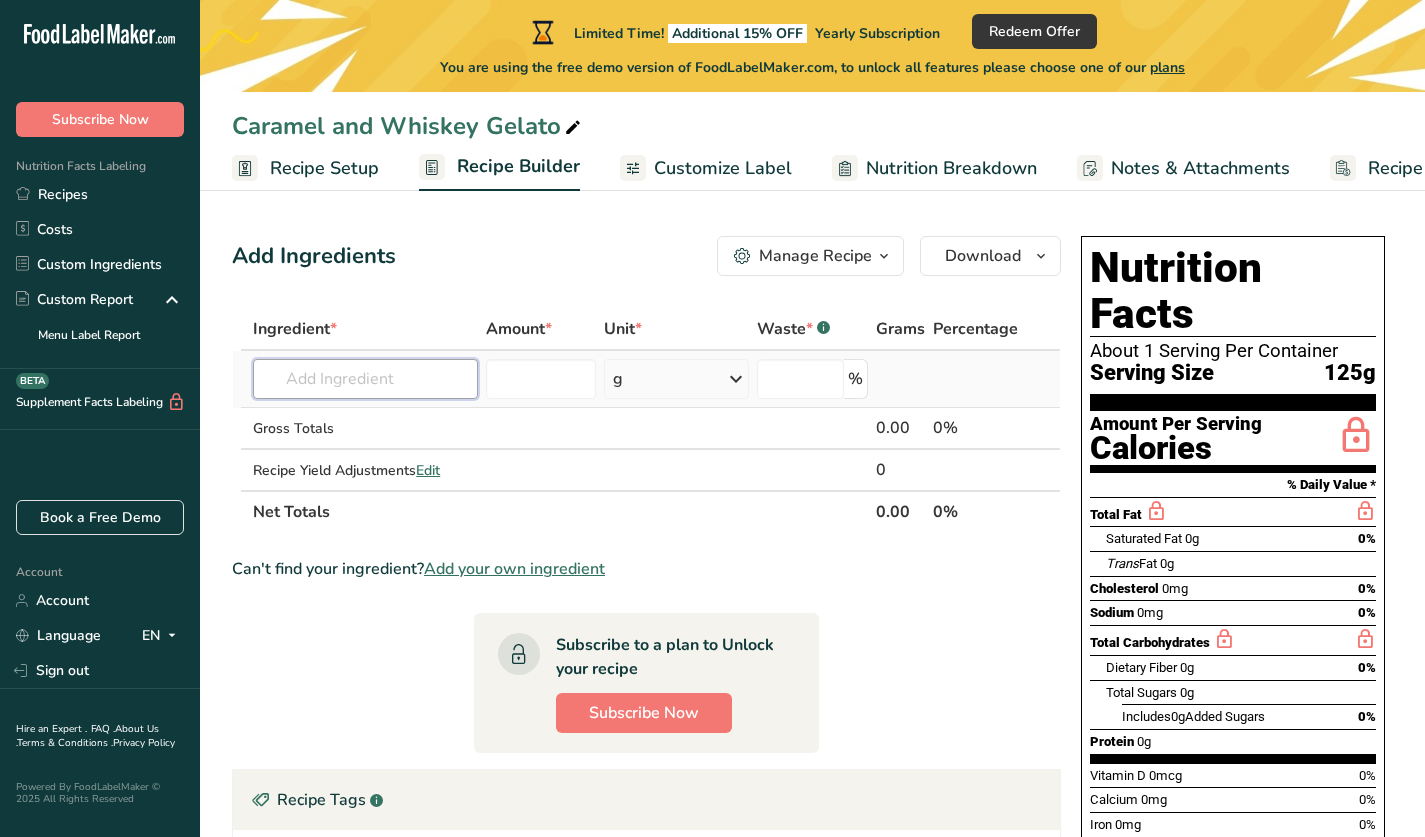 click at bounding box center (365, 379) 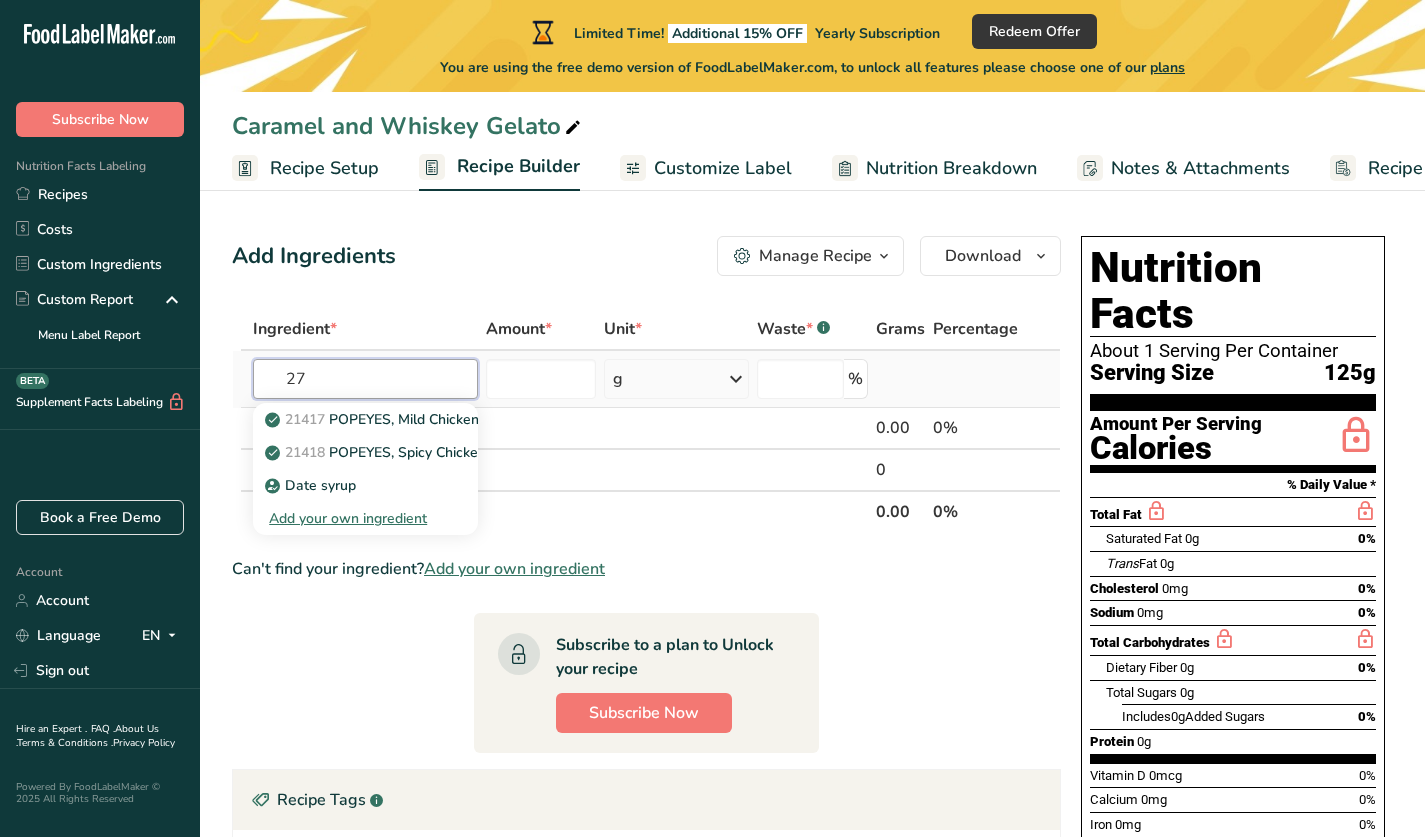 type on "2" 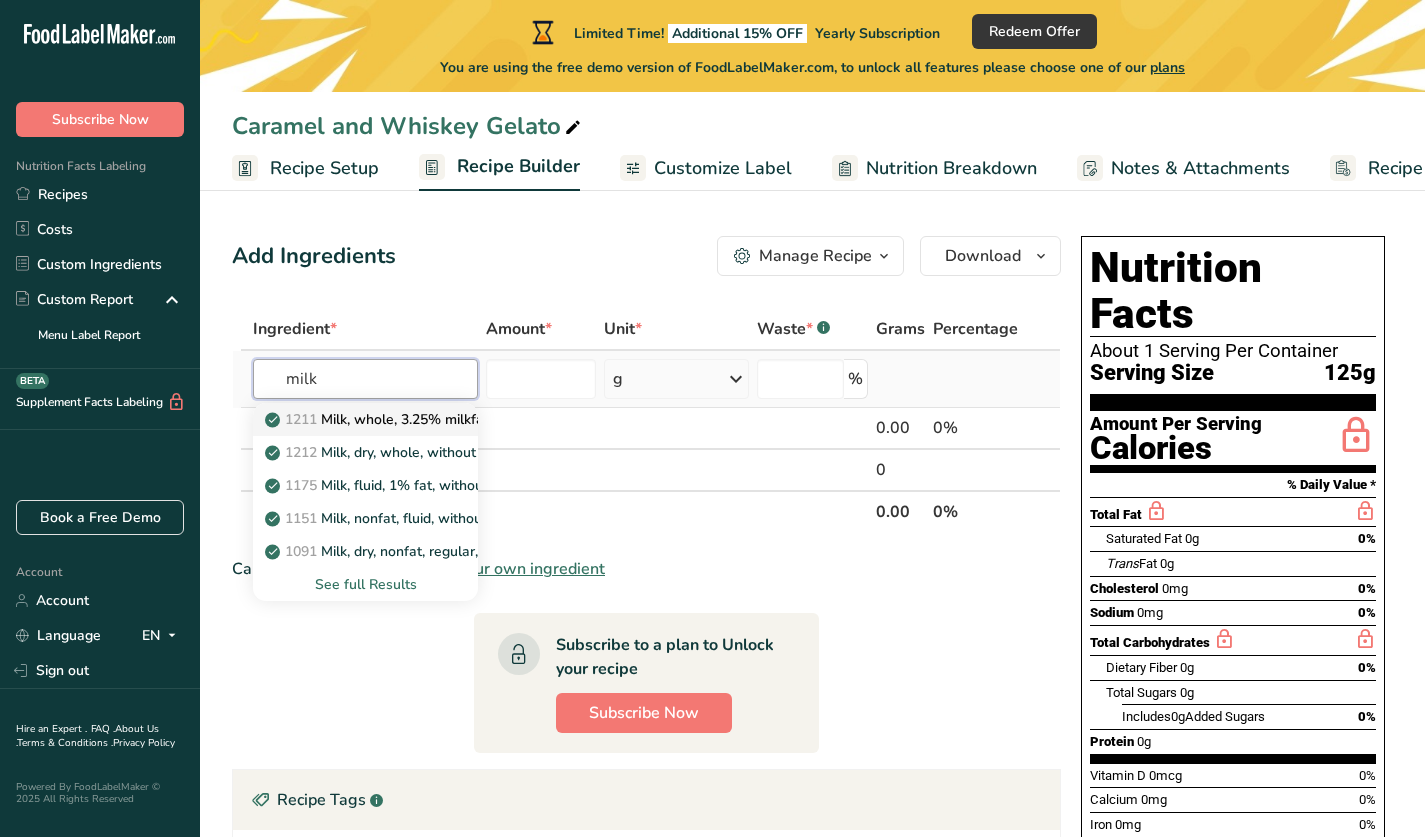 type on "milk" 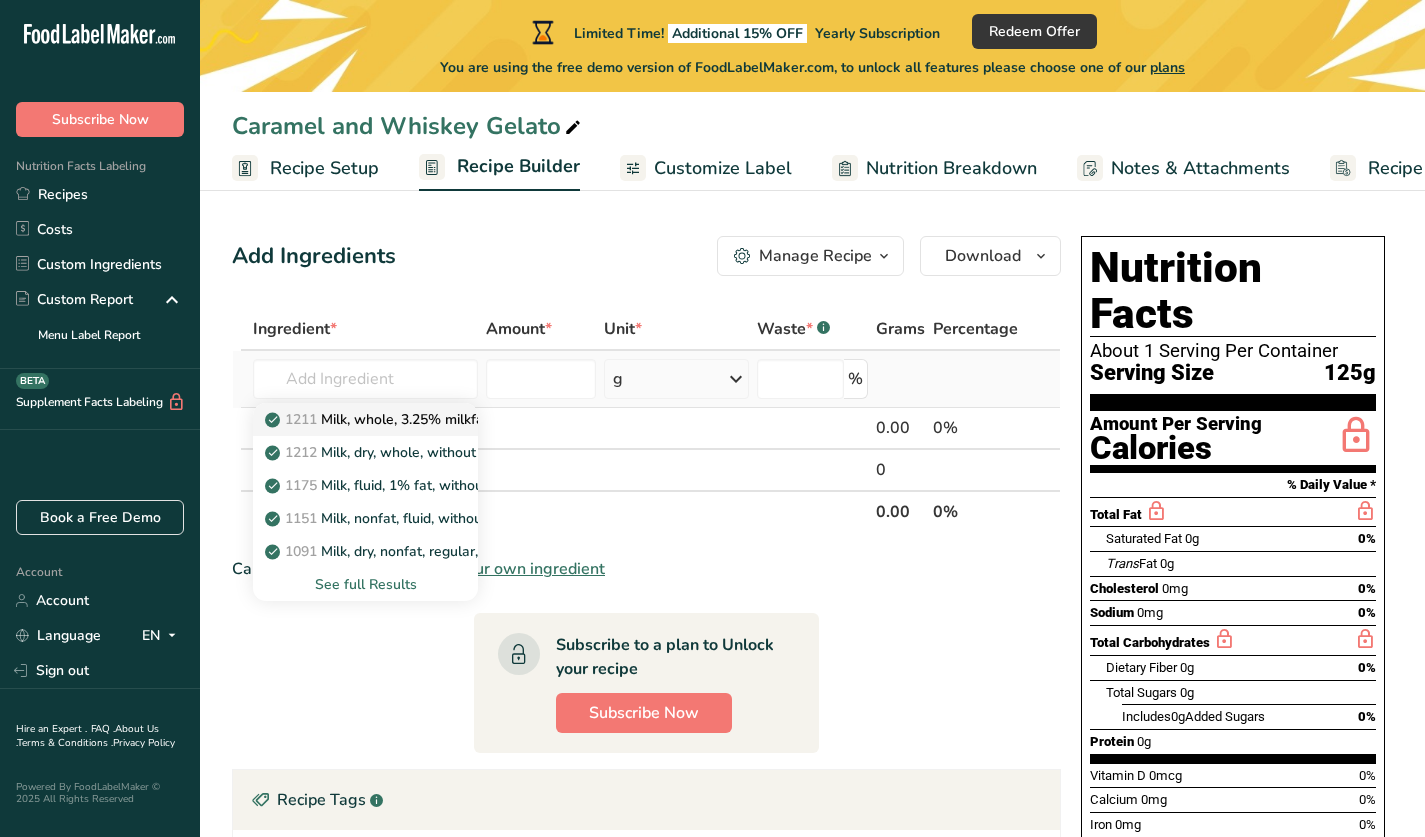 click on "1211
Milk, whole, 3.25% milkfat, without added vitamin A and vitamin D" at bounding box center (507, 419) 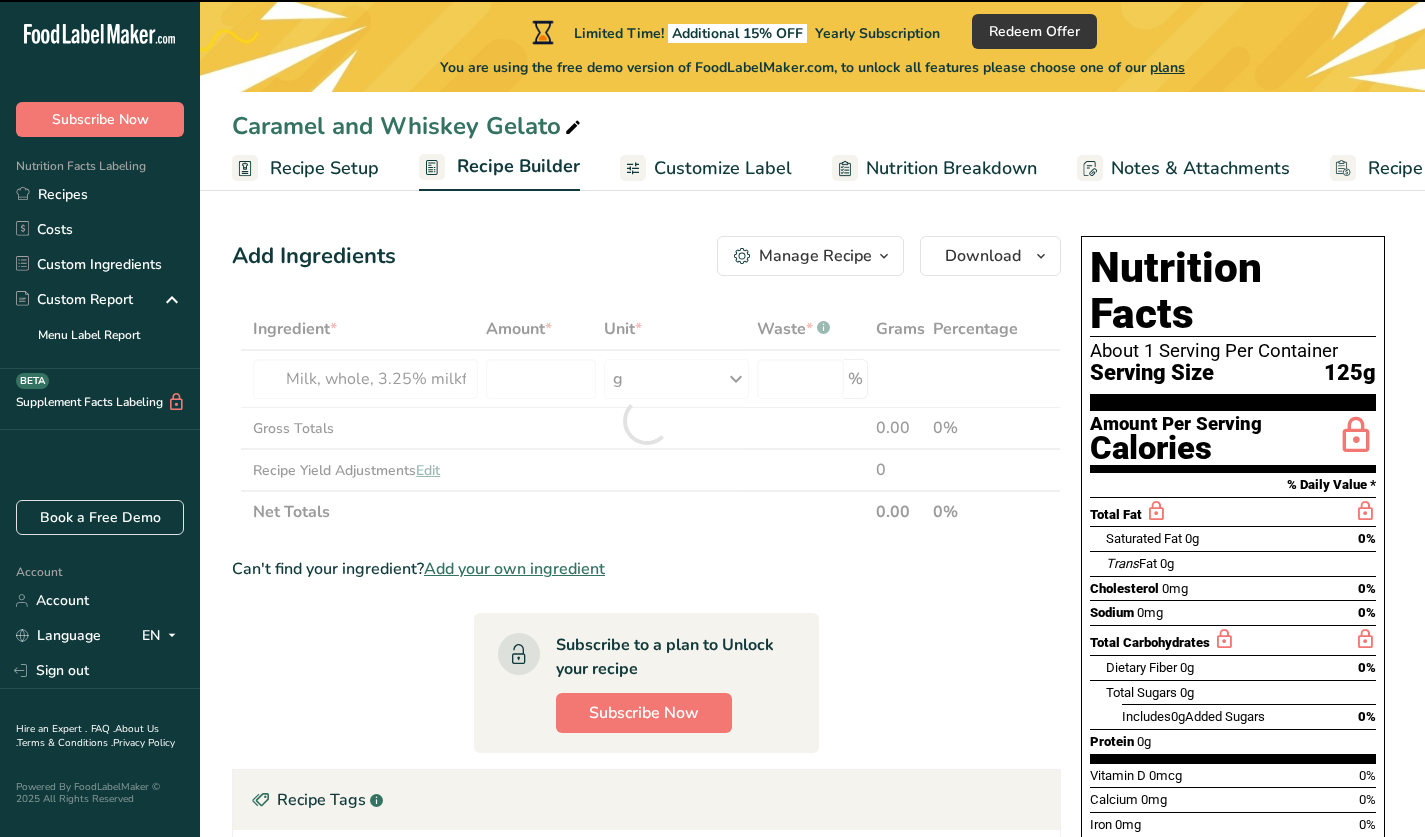 type on "0" 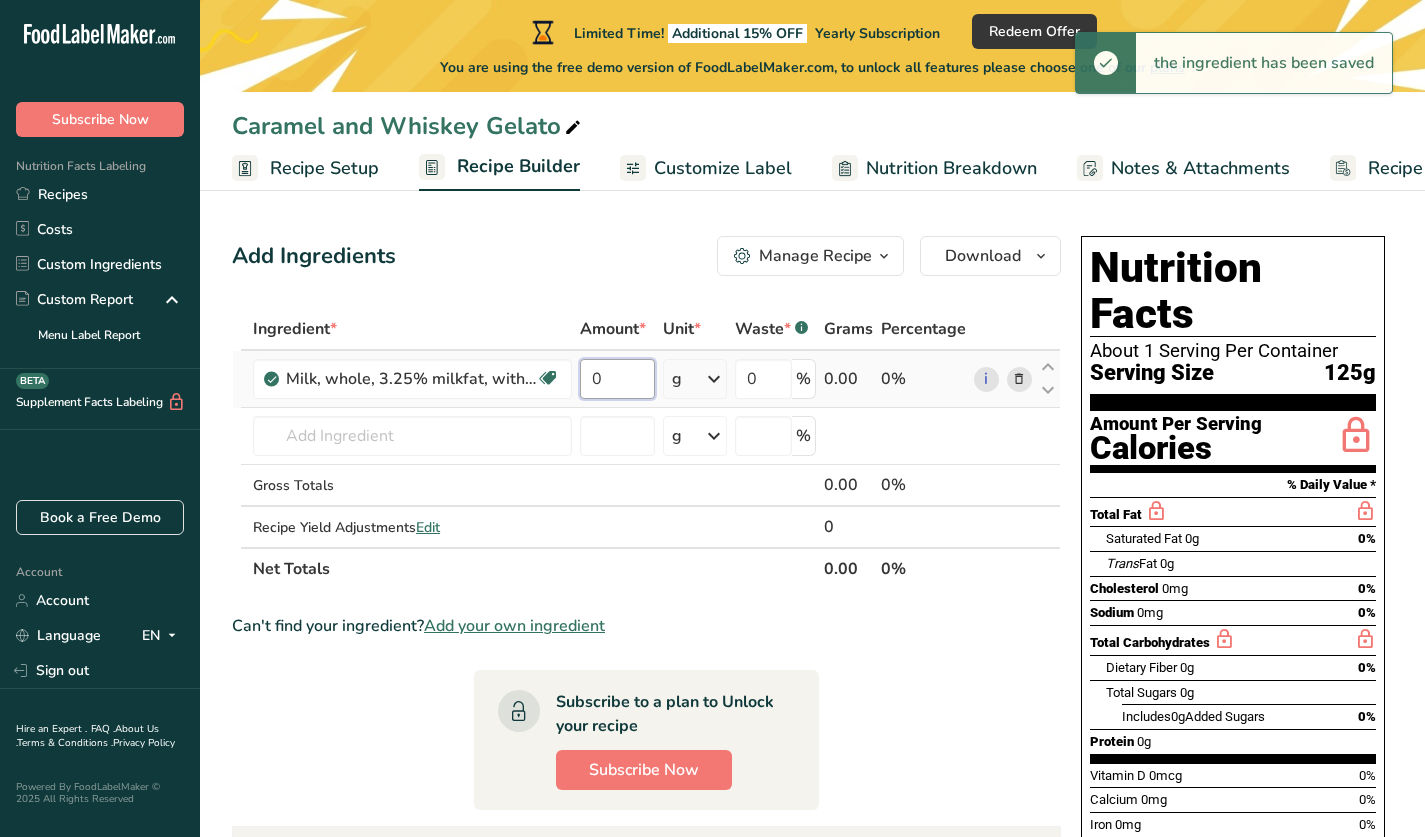 click on "0" at bounding box center [617, 379] 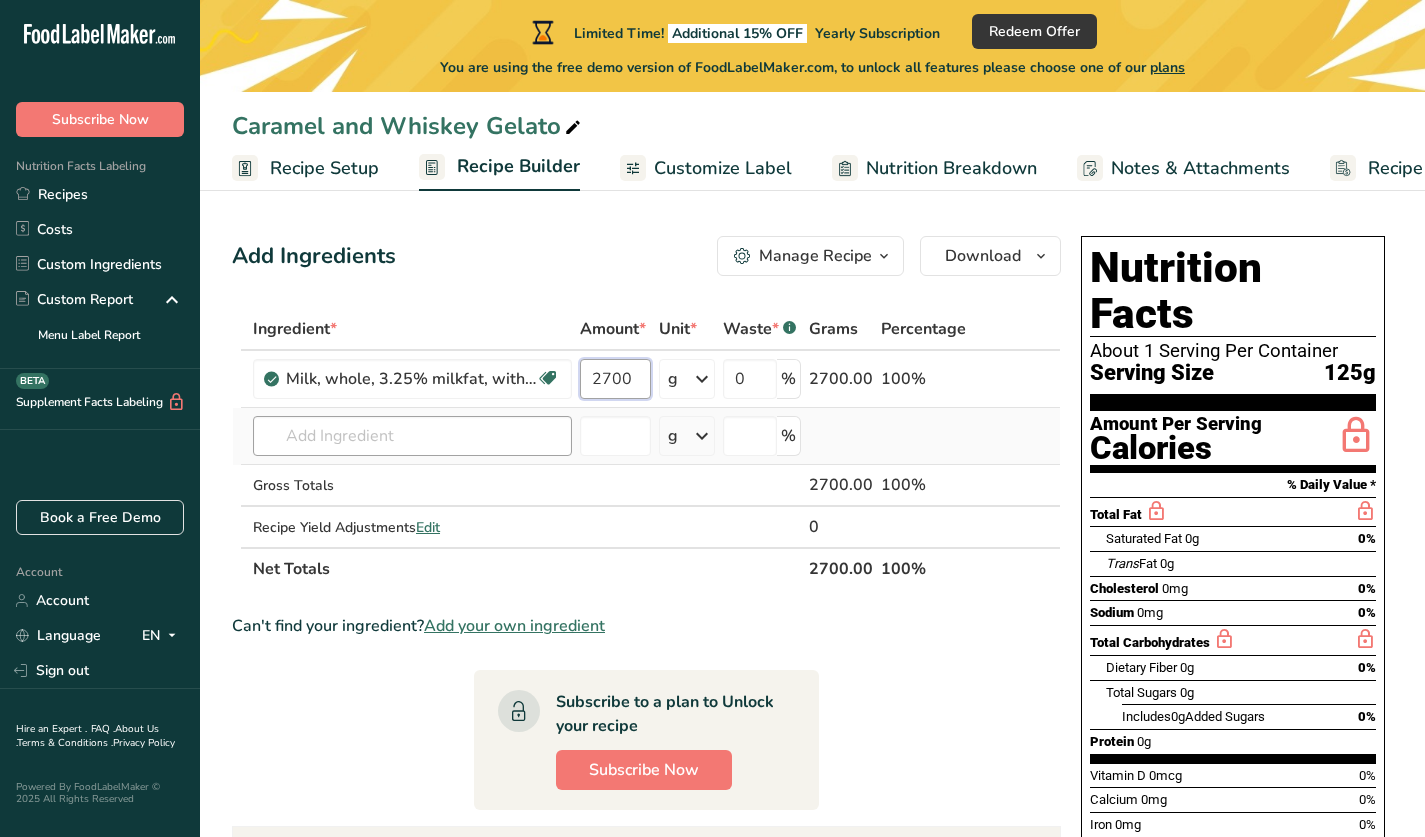 type on "2700" 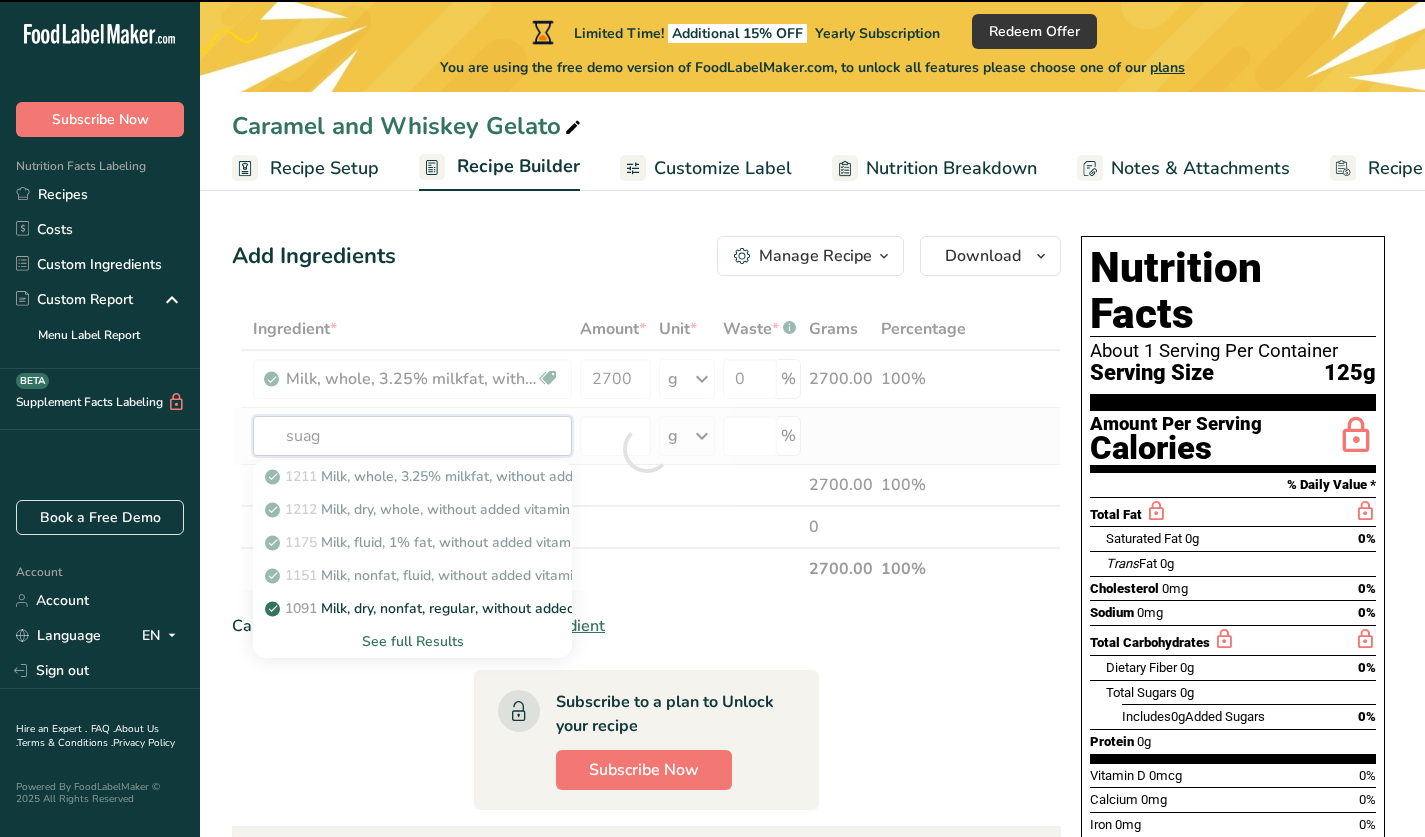 type on "suagr" 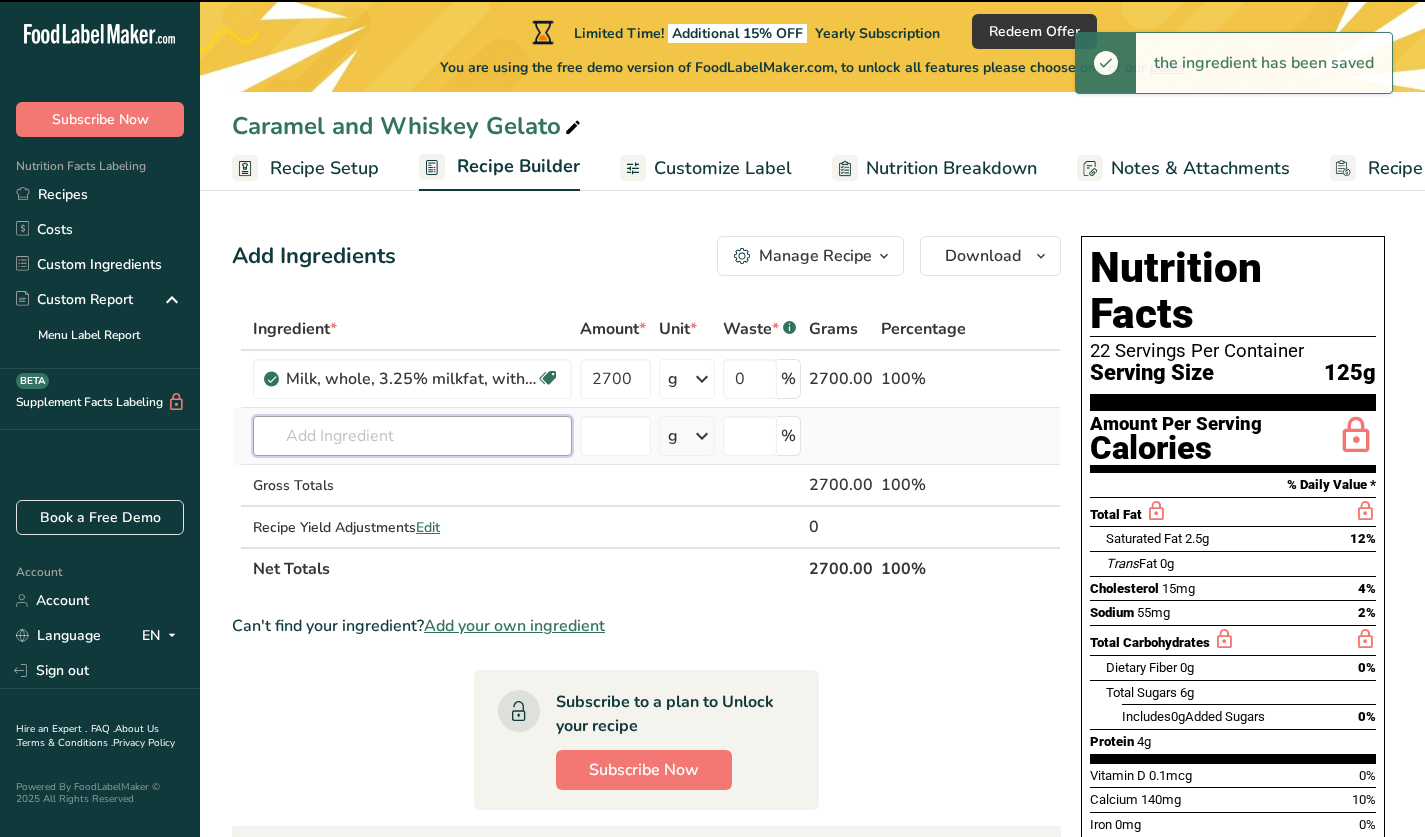 type on "e" 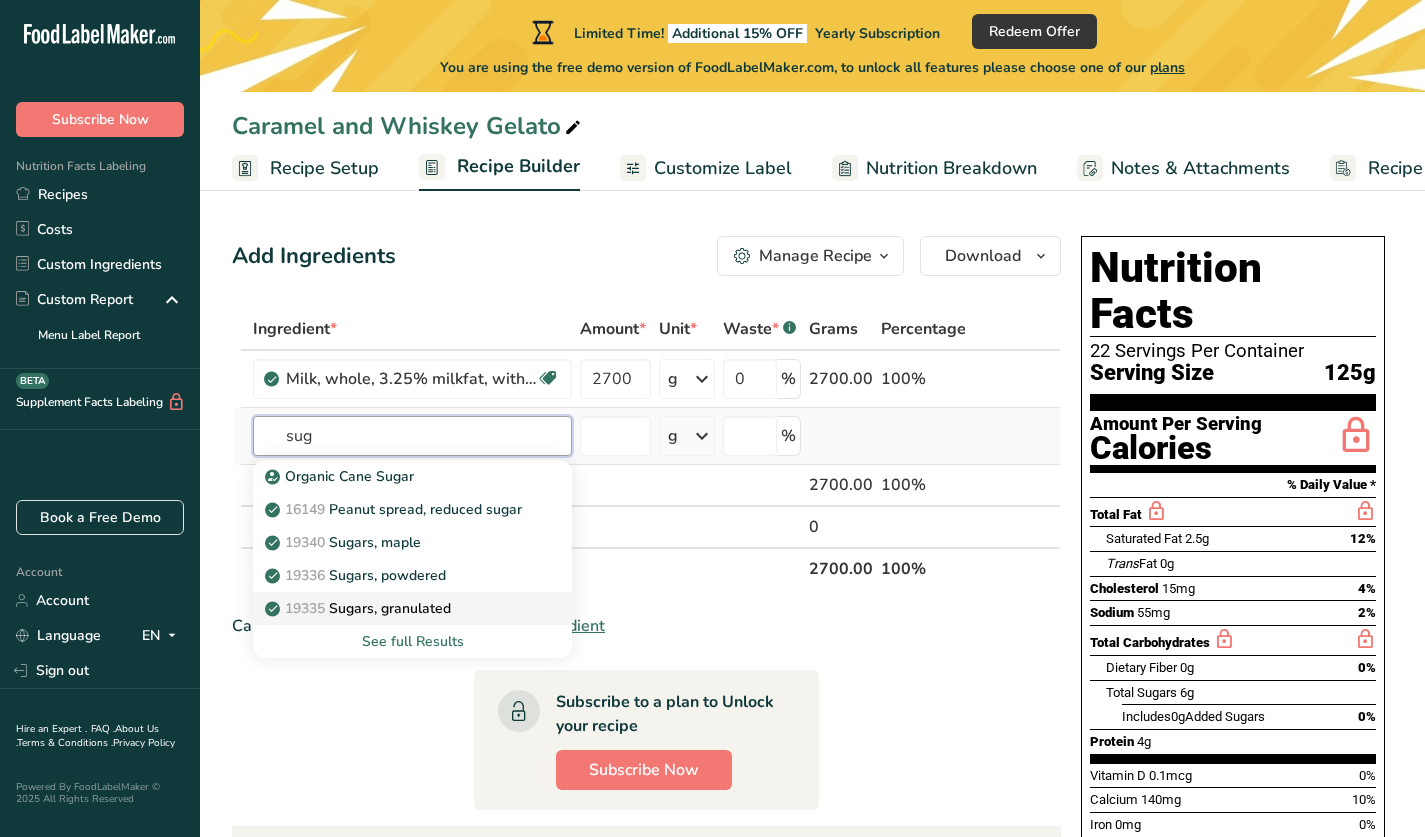 type on "sug" 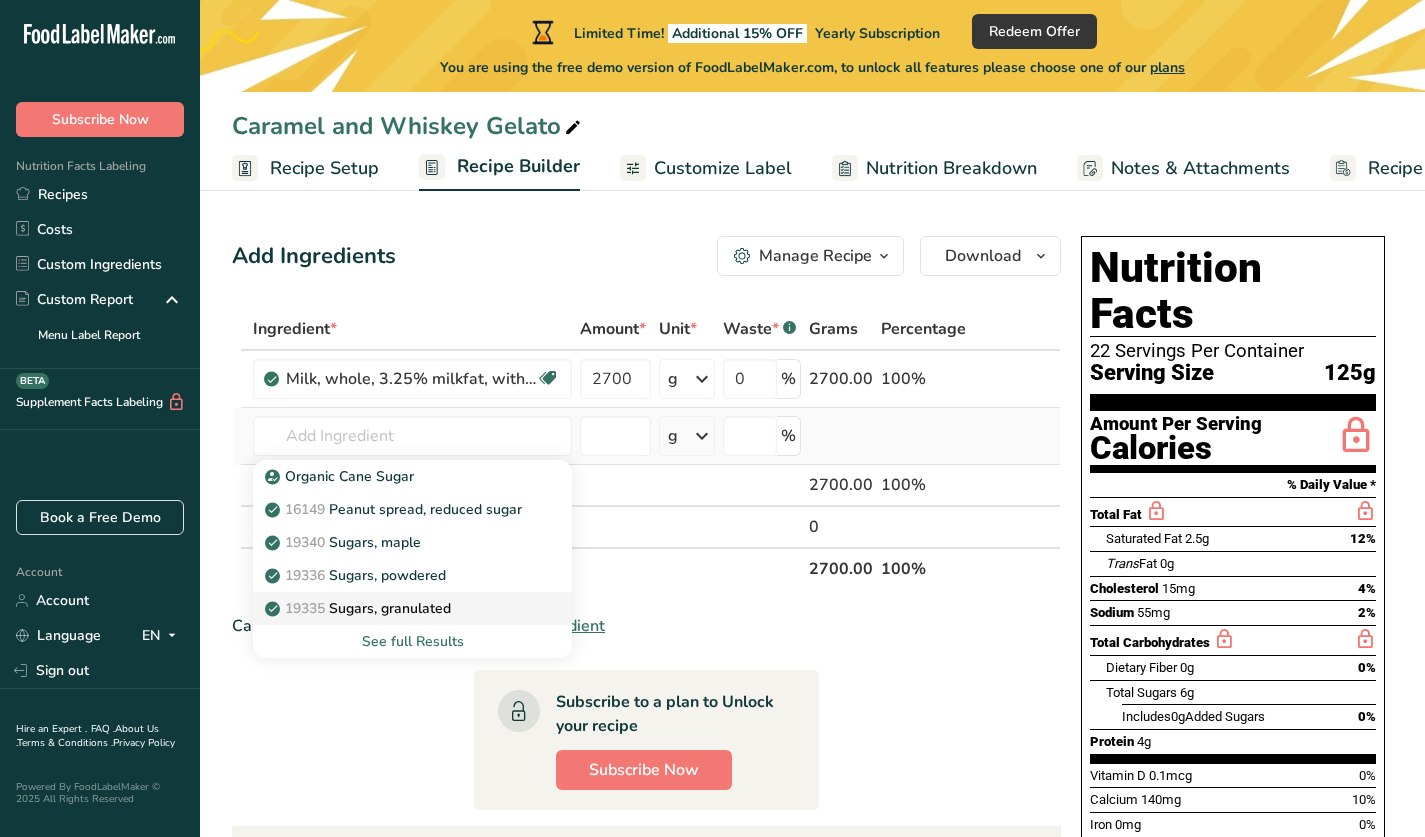 click on "19335
Sugars, granulated" at bounding box center [396, 608] 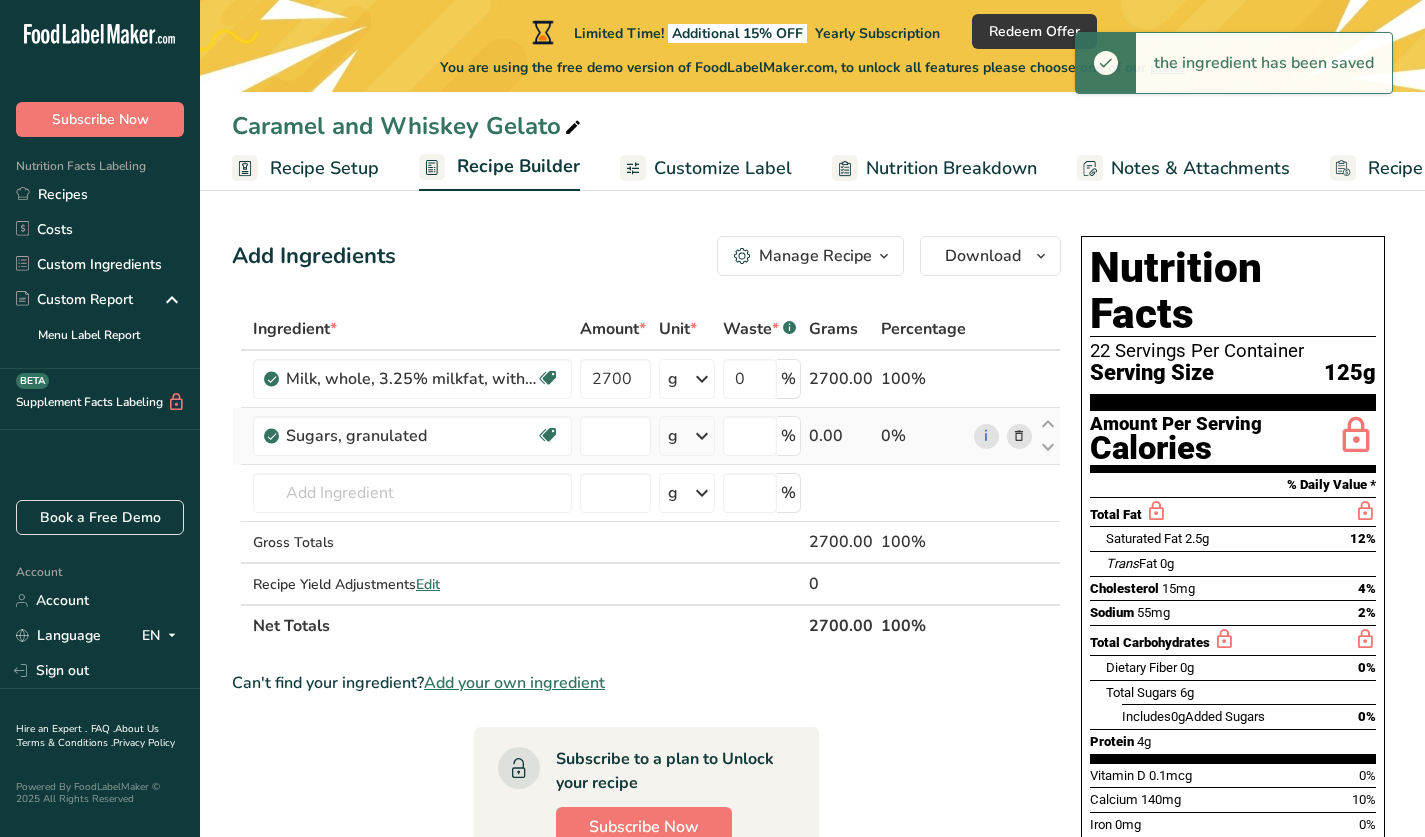type on "0" 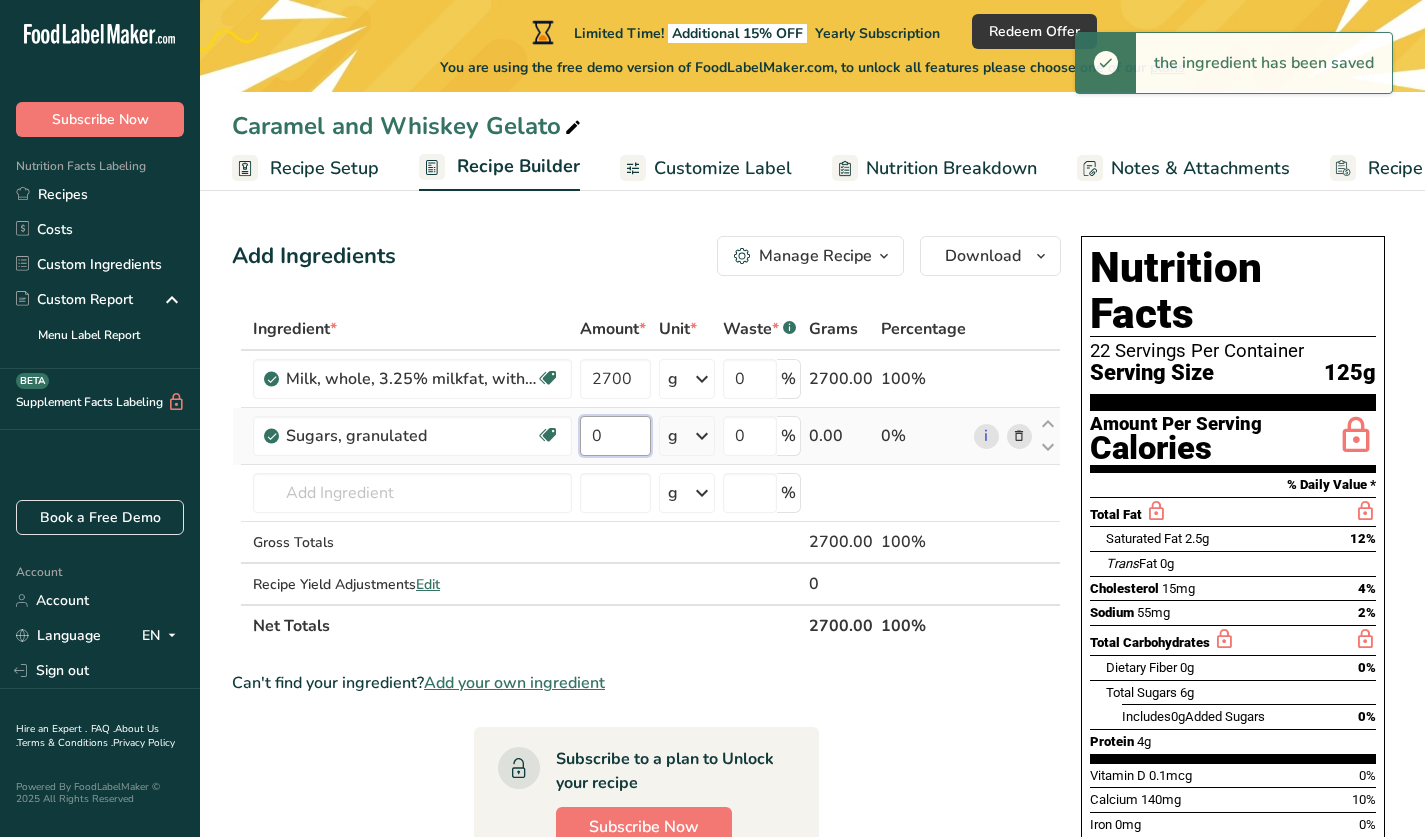click on "0" at bounding box center (615, 436) 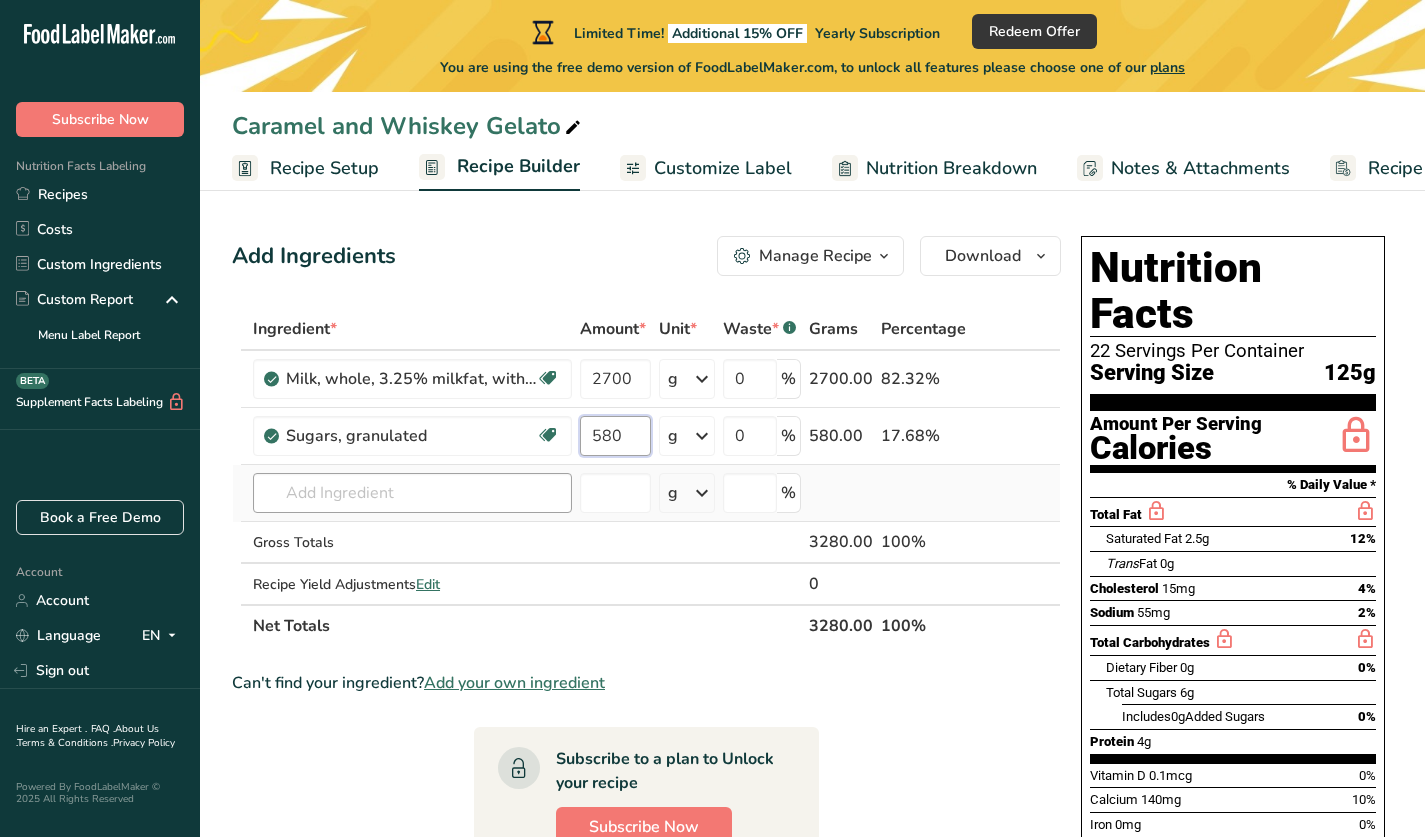 type on "580" 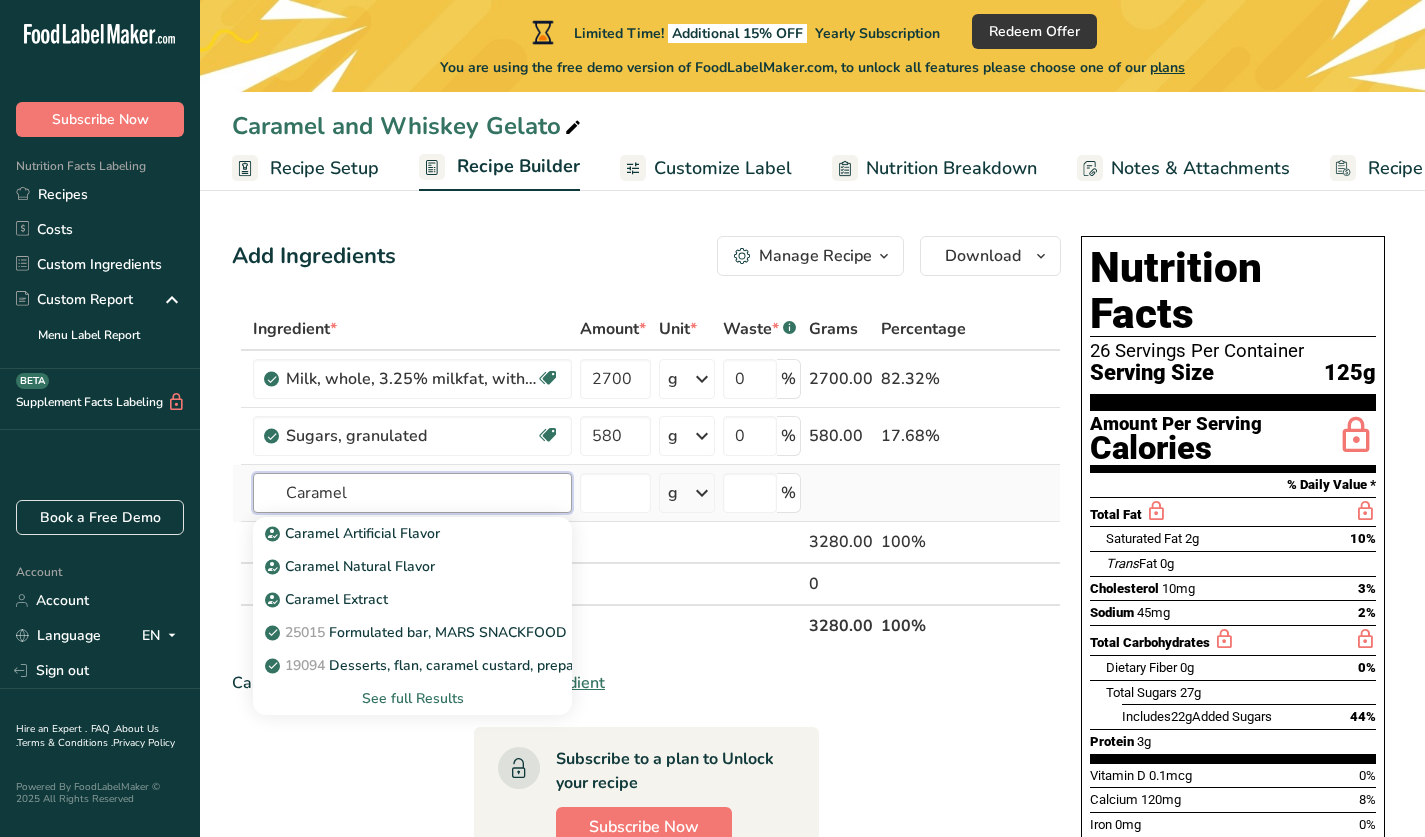 drag, startPoint x: 331, startPoint y: 503, endPoint x: 369, endPoint y: 489, distance: 40.496914 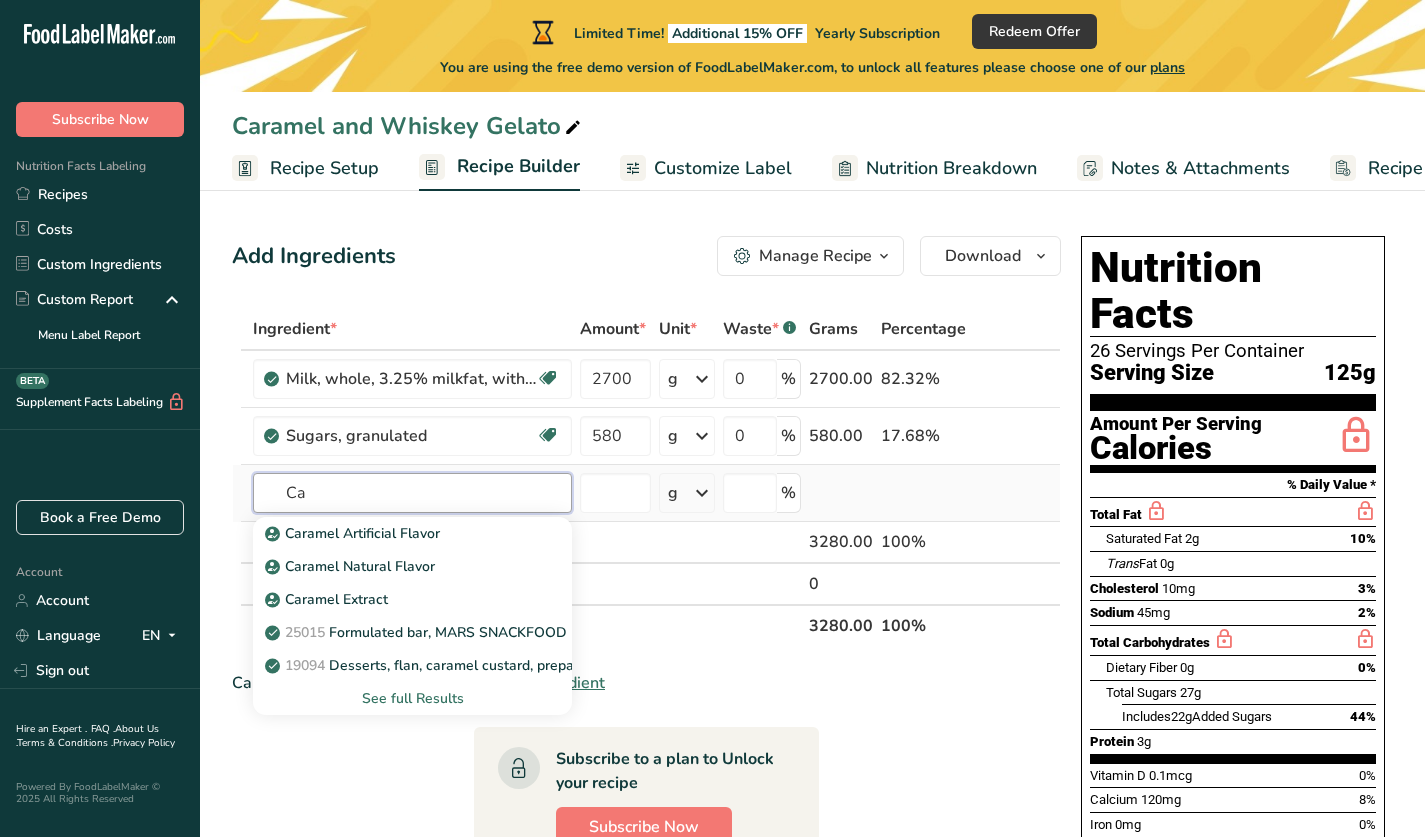 type on "C" 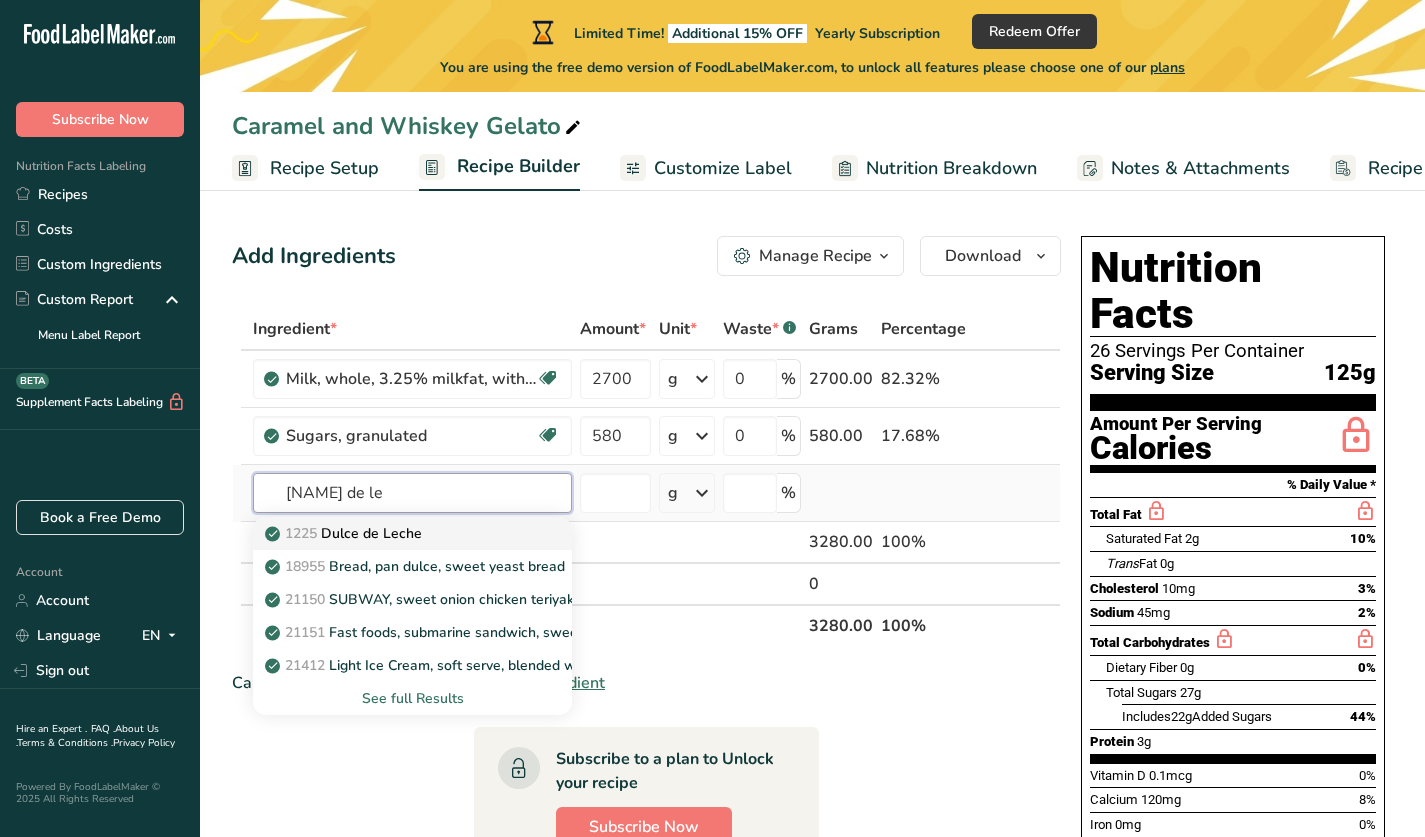 type on "[NAME] de le" 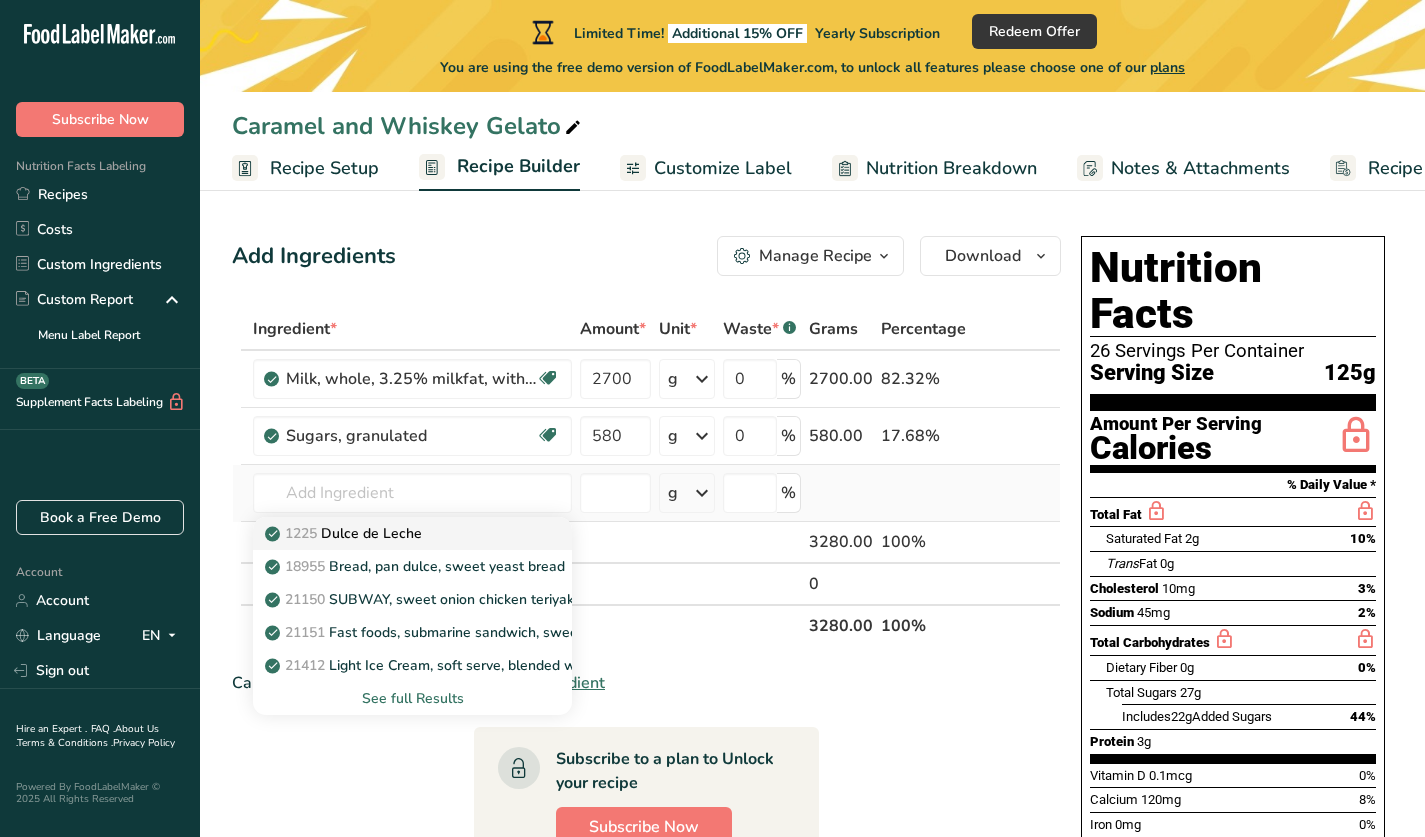 click on "1225
[NAME] de Leche" at bounding box center (345, 533) 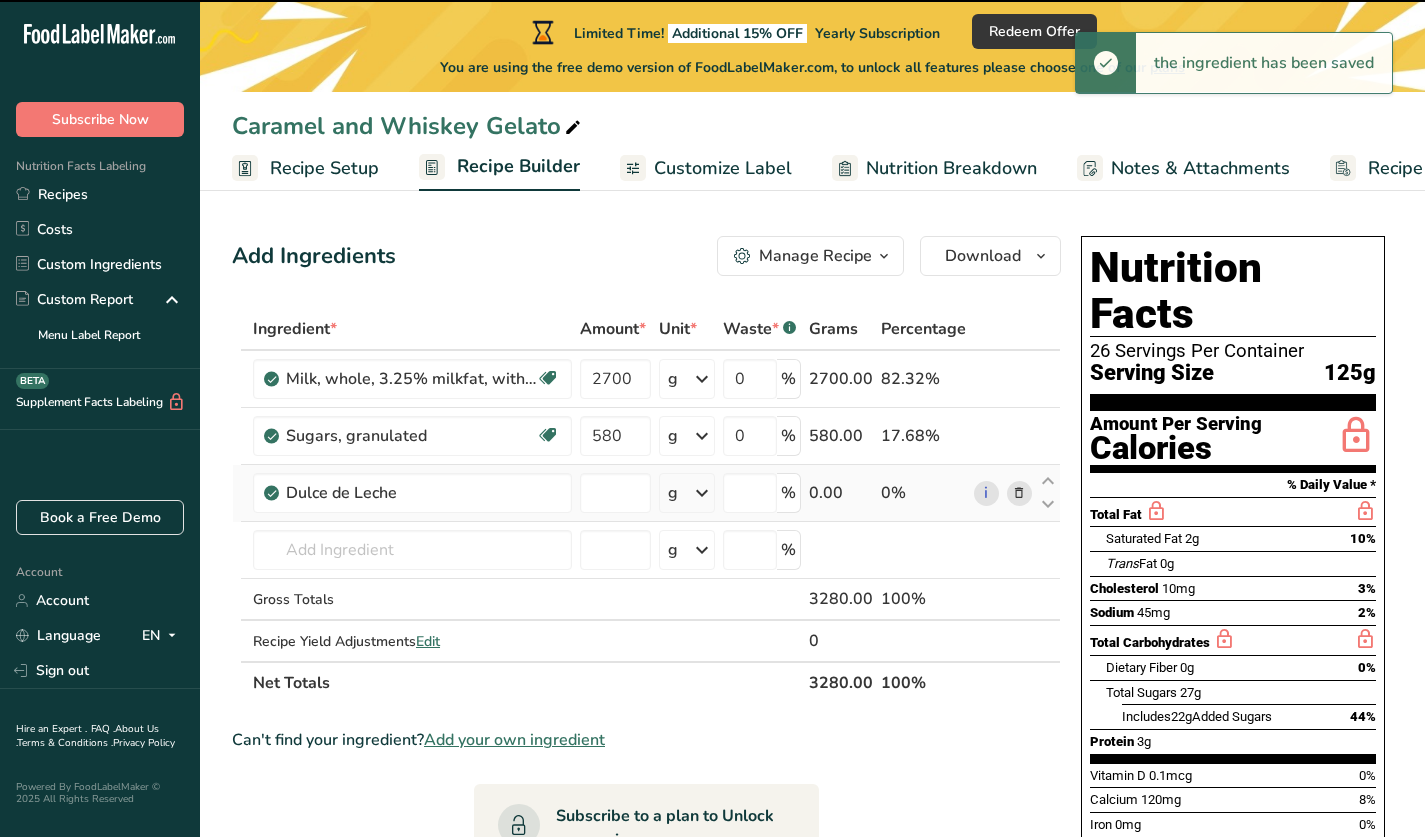type on "0" 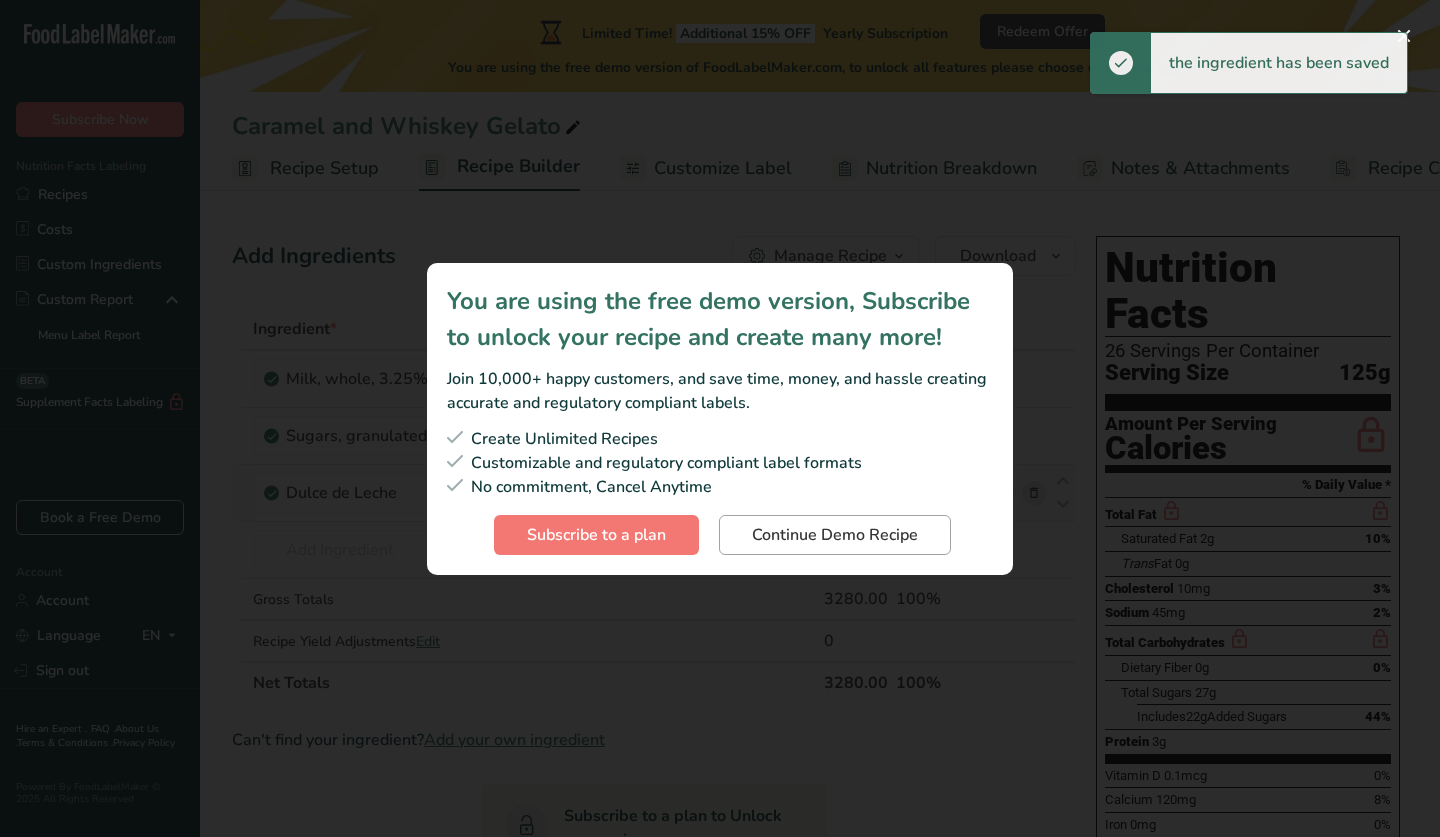 click on "Continue Demo Recipe" at bounding box center (835, 535) 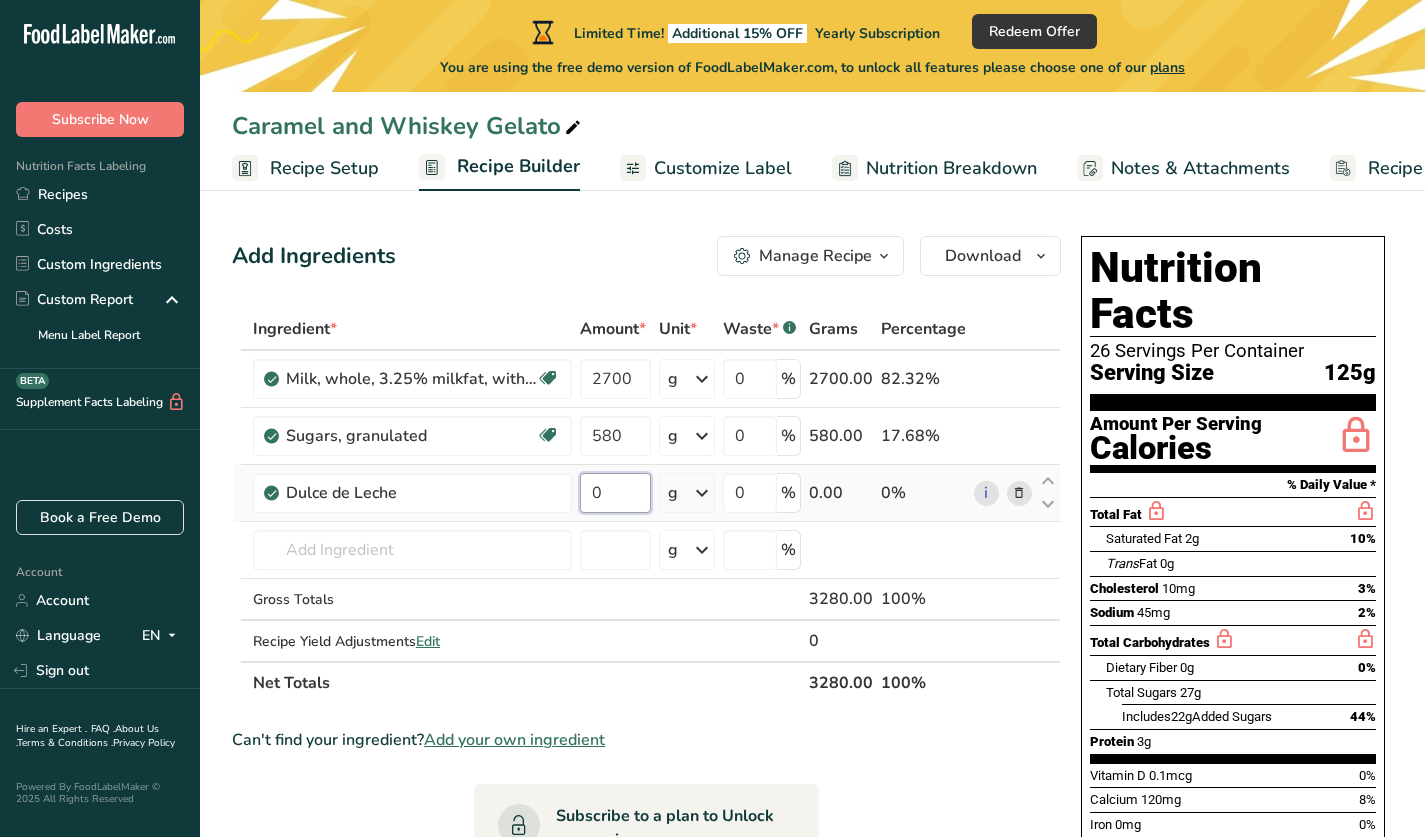 click on "0" at bounding box center (615, 493) 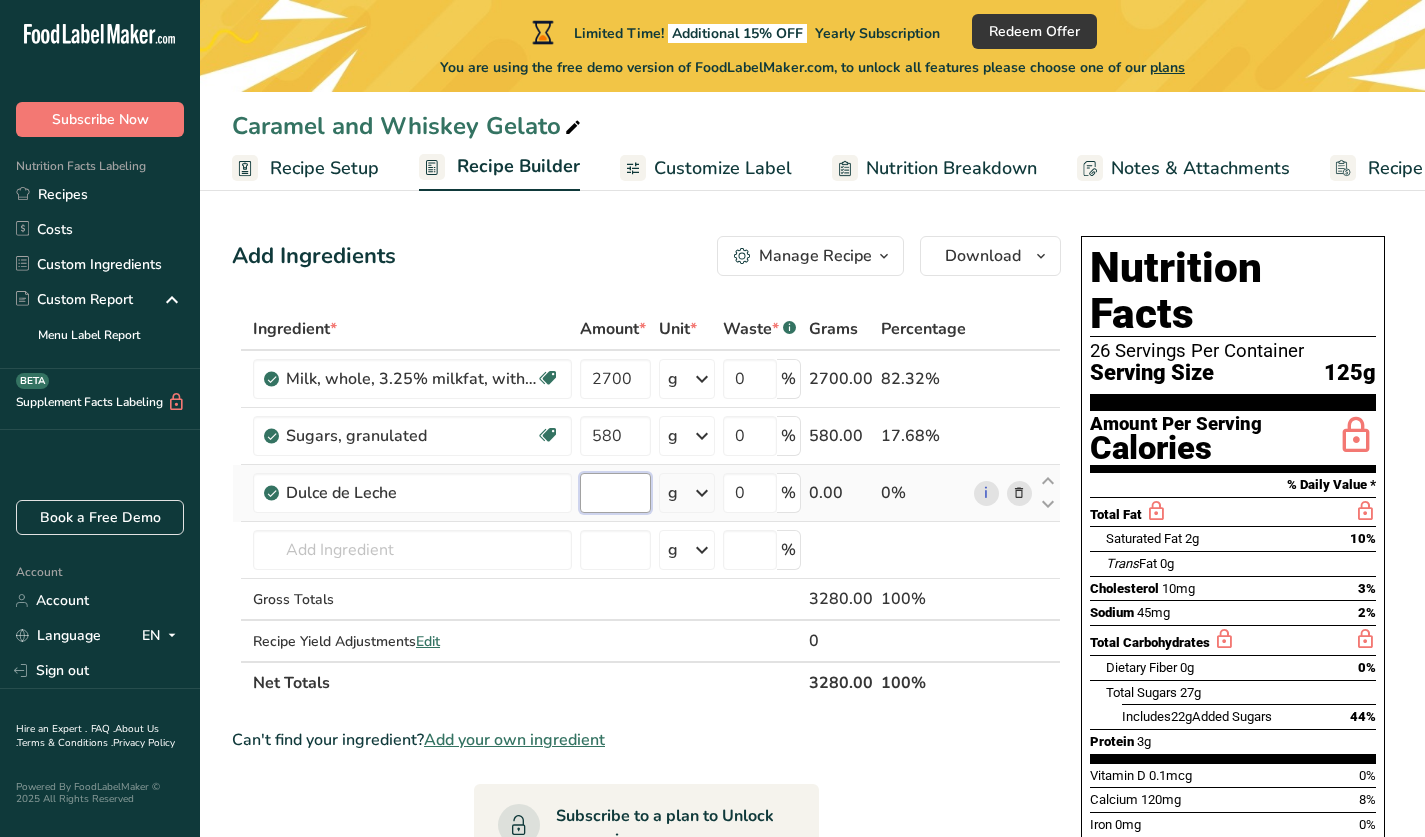 type on "2" 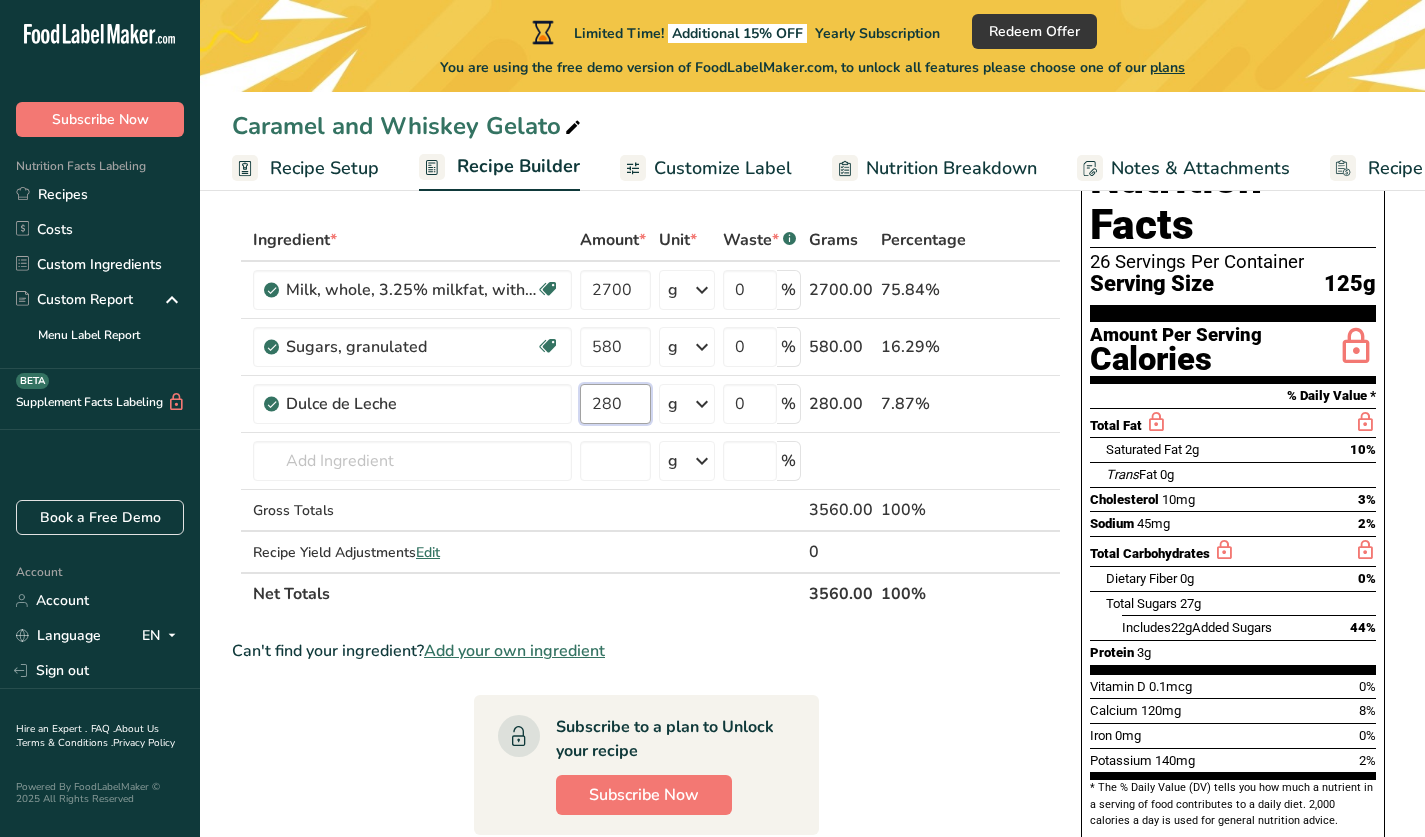 scroll, scrollTop: 107, scrollLeft: 0, axis: vertical 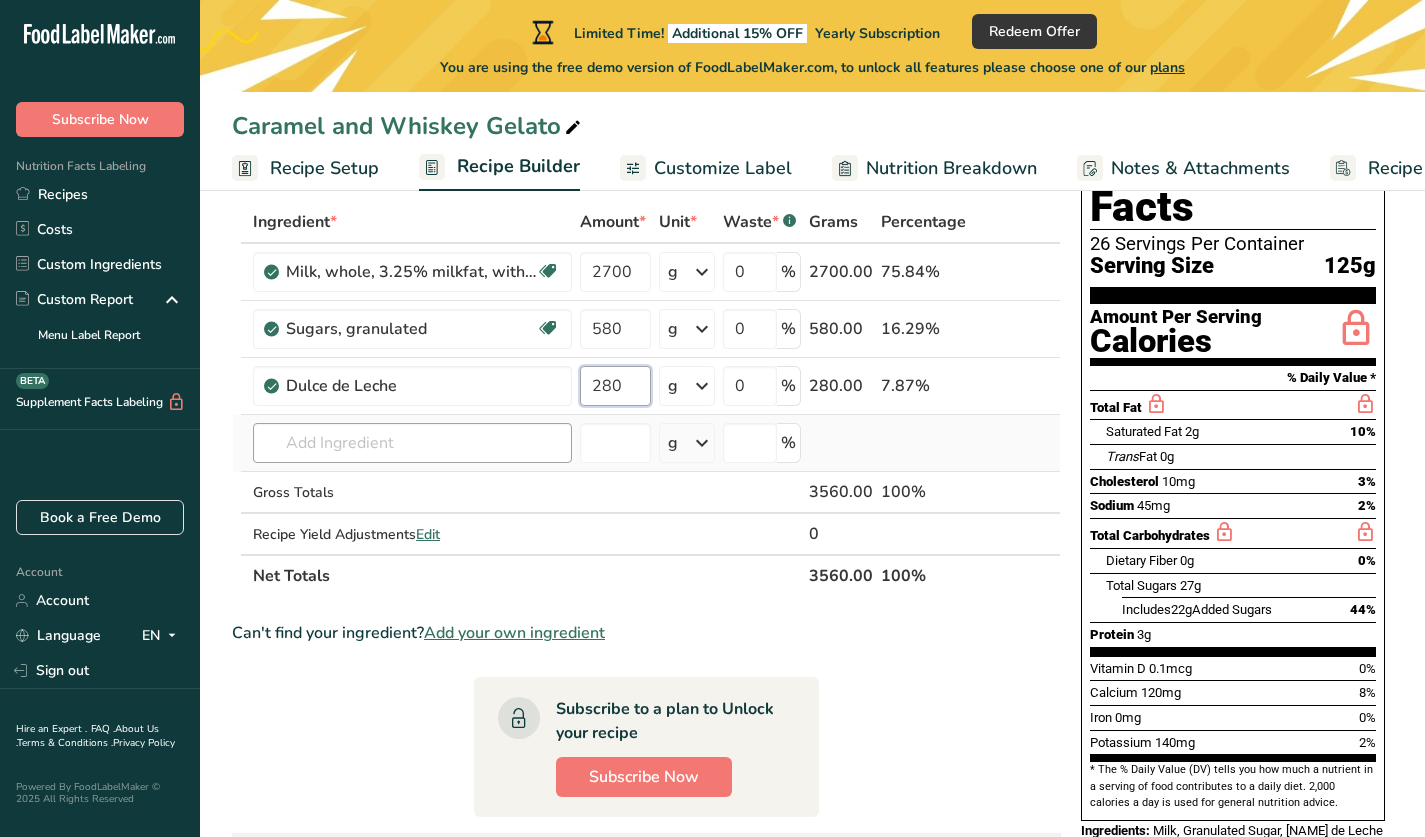 type on "280" 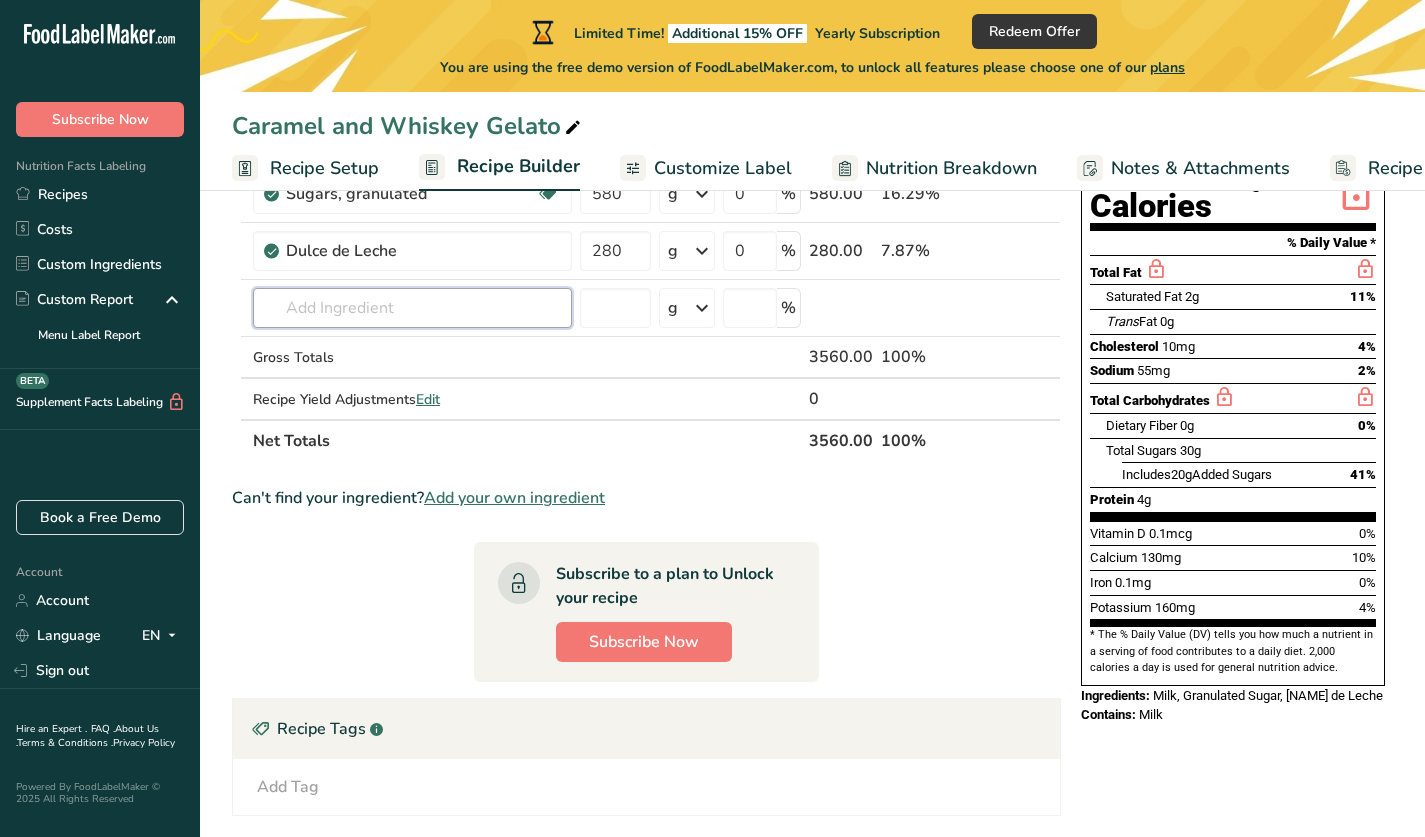 scroll, scrollTop: 0, scrollLeft: 0, axis: both 